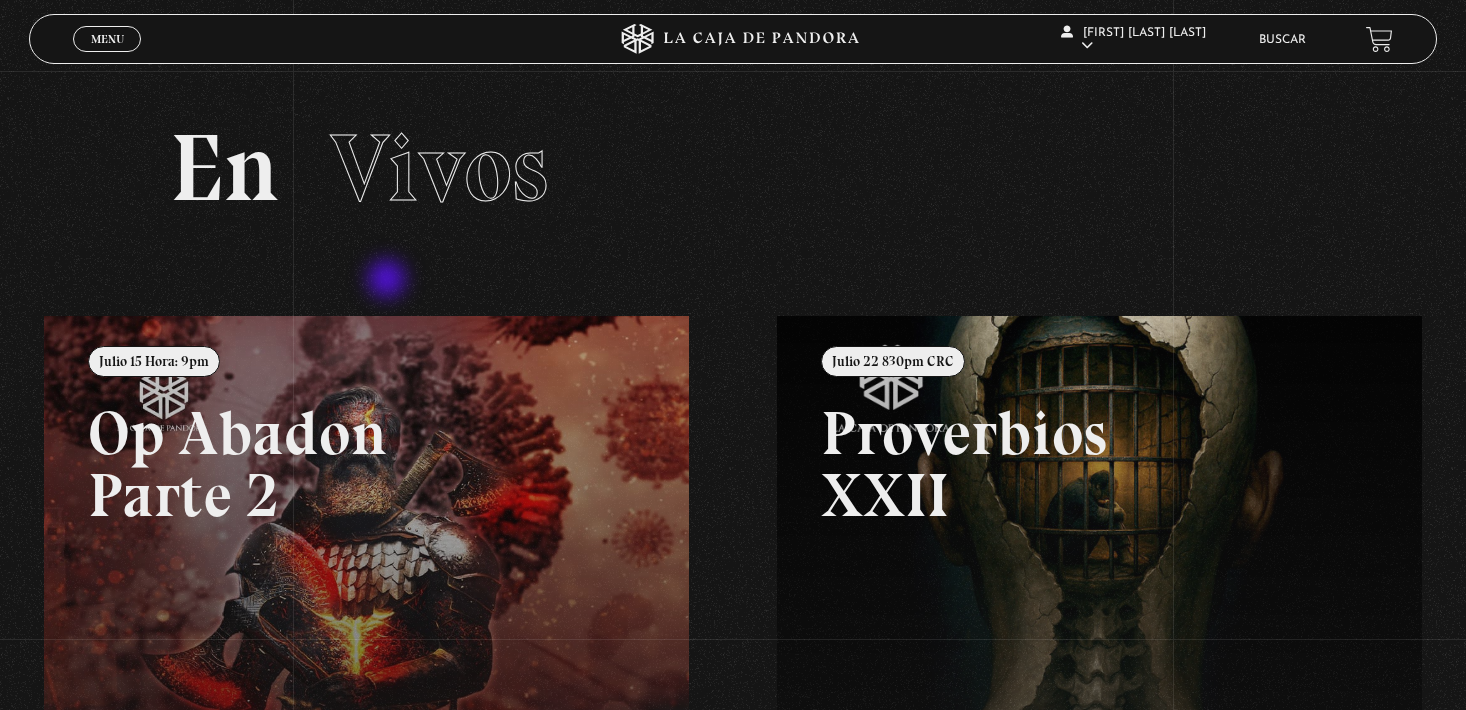 scroll, scrollTop: 0, scrollLeft: 0, axis: both 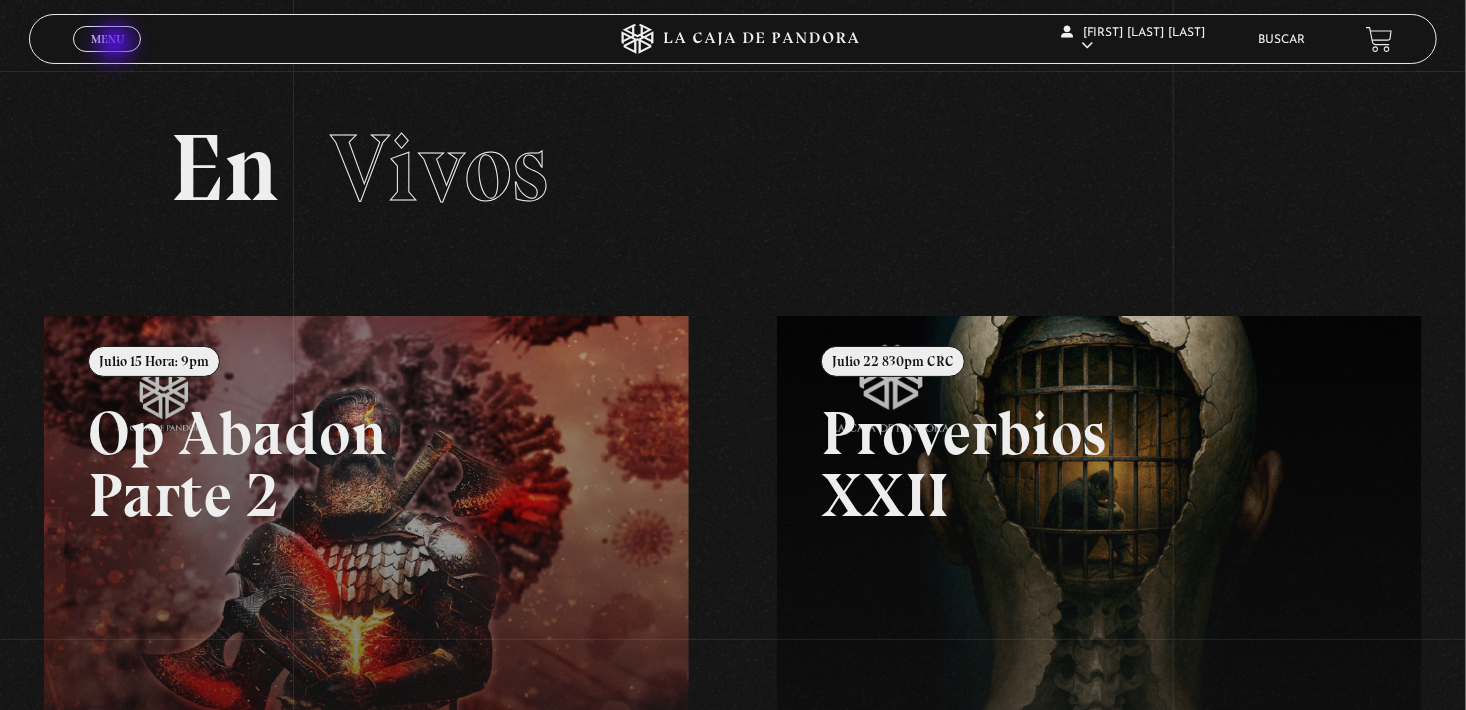 click on "Menu" at bounding box center (107, 39) 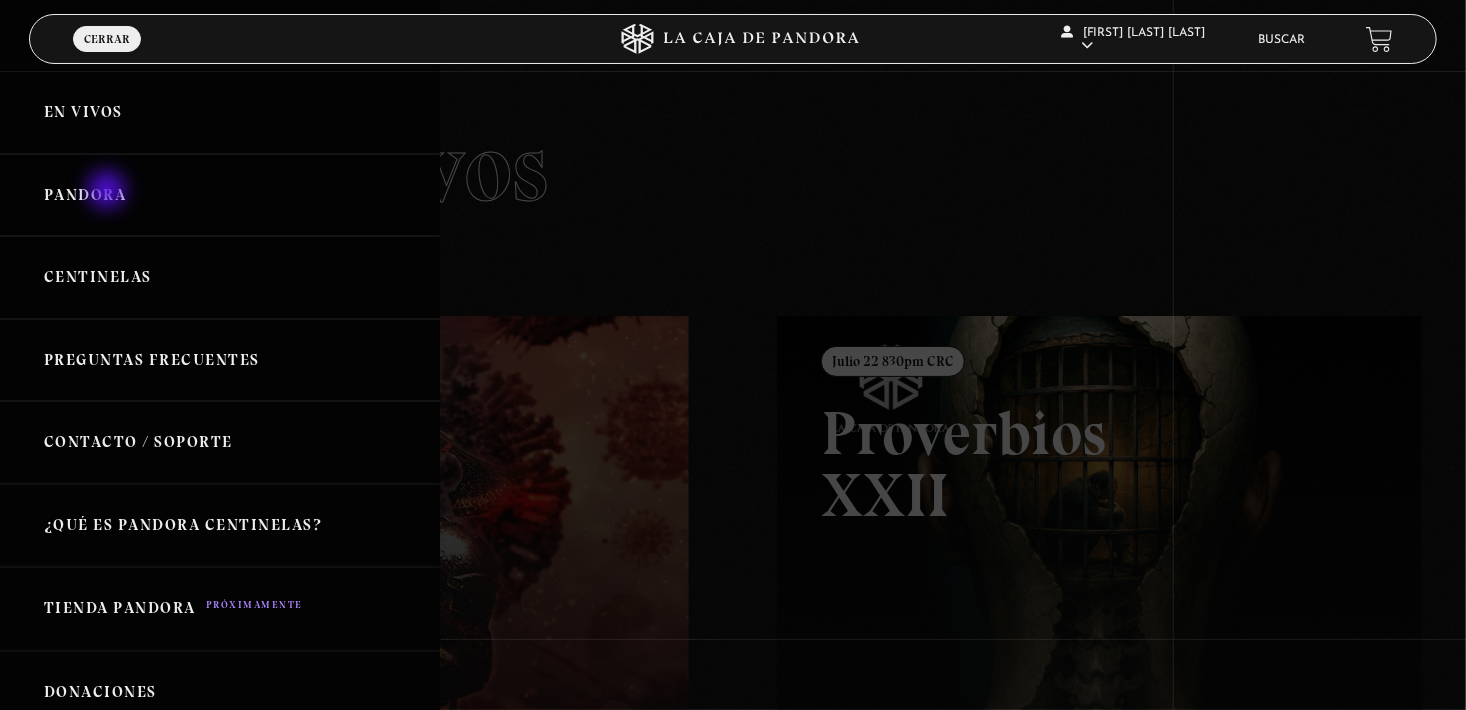 click on "Pandora" at bounding box center [220, 195] 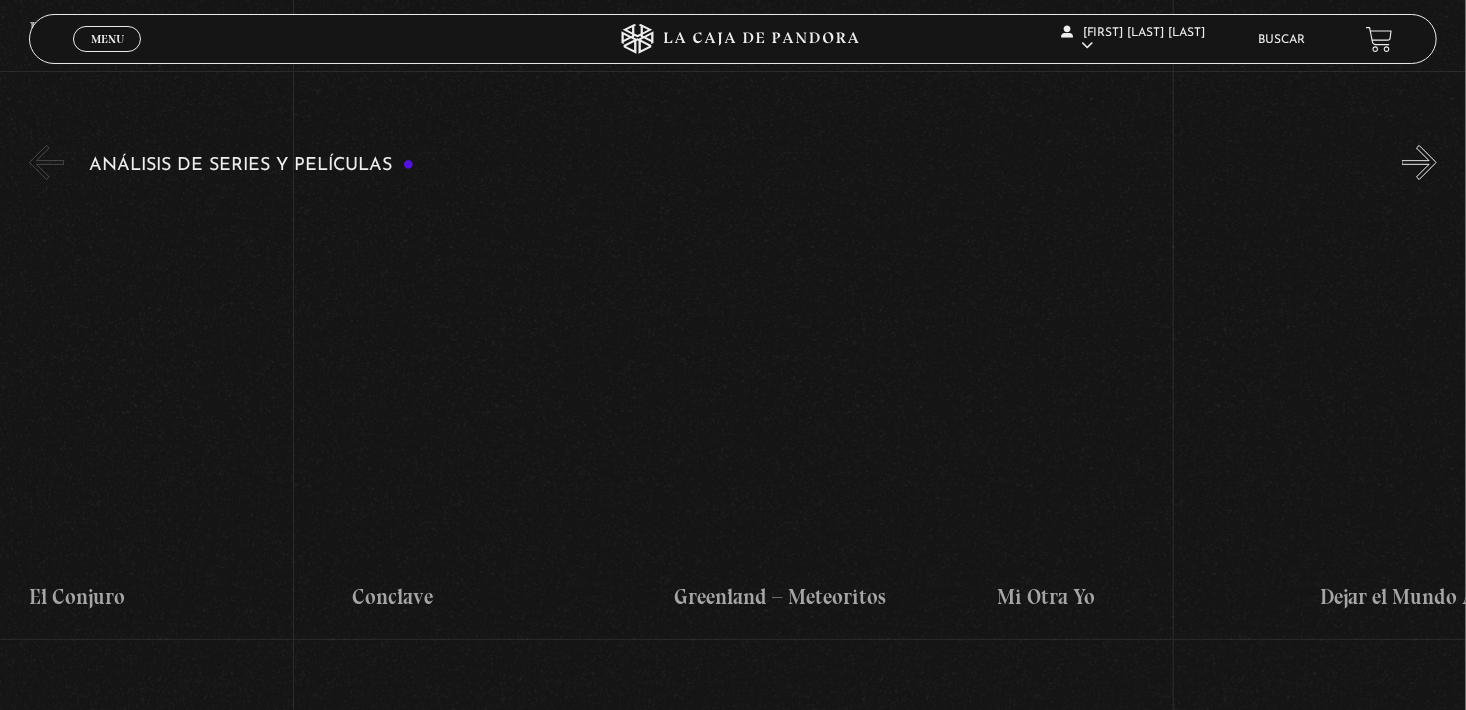 scroll, scrollTop: 3600, scrollLeft: 0, axis: vertical 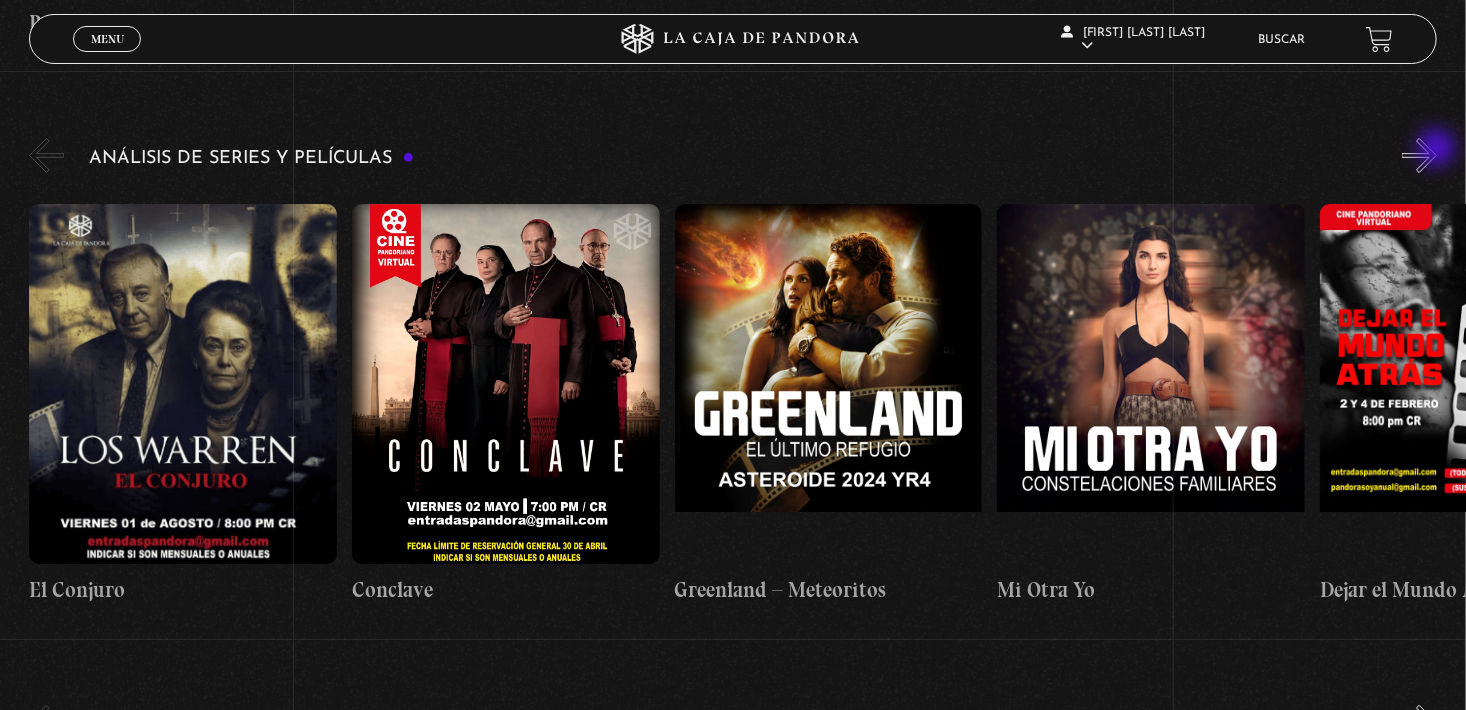 click on "»" at bounding box center (1419, 155) 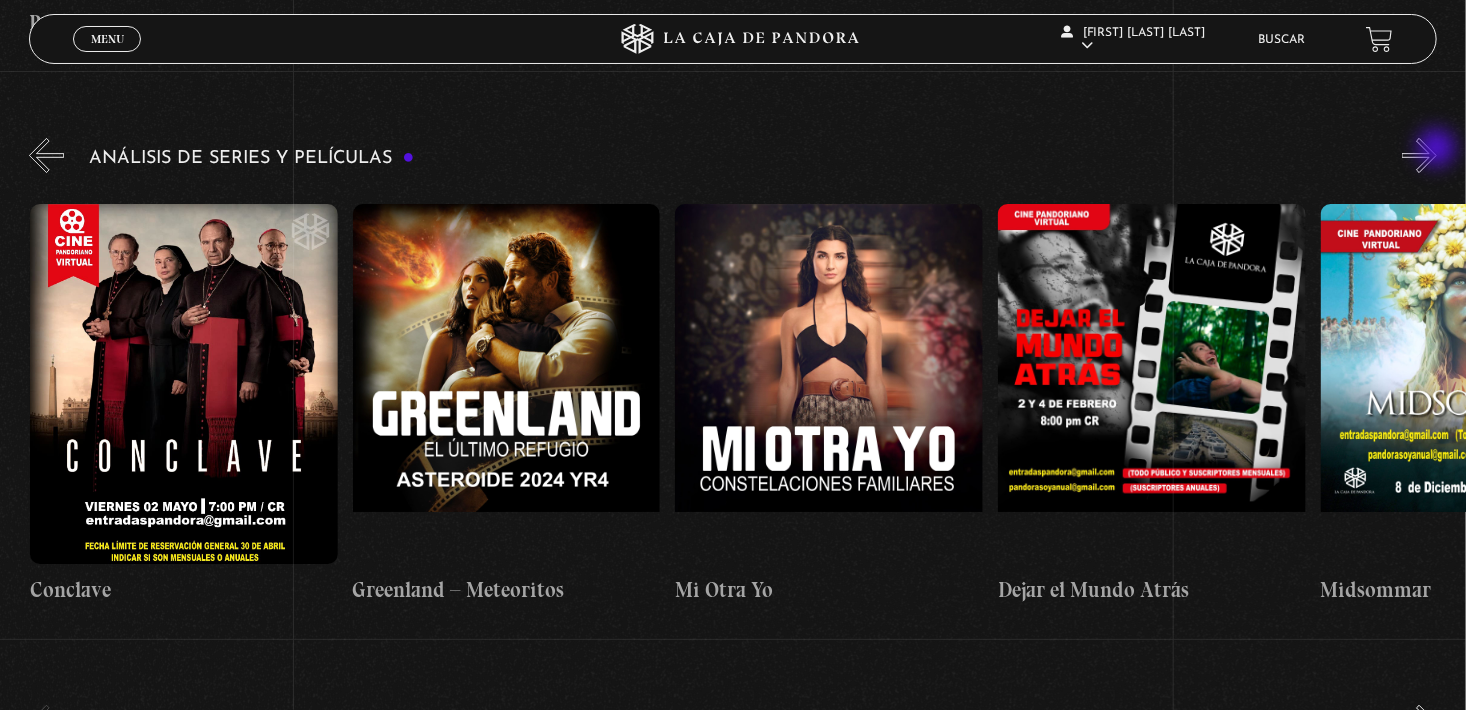 click on "»" at bounding box center [1419, 155] 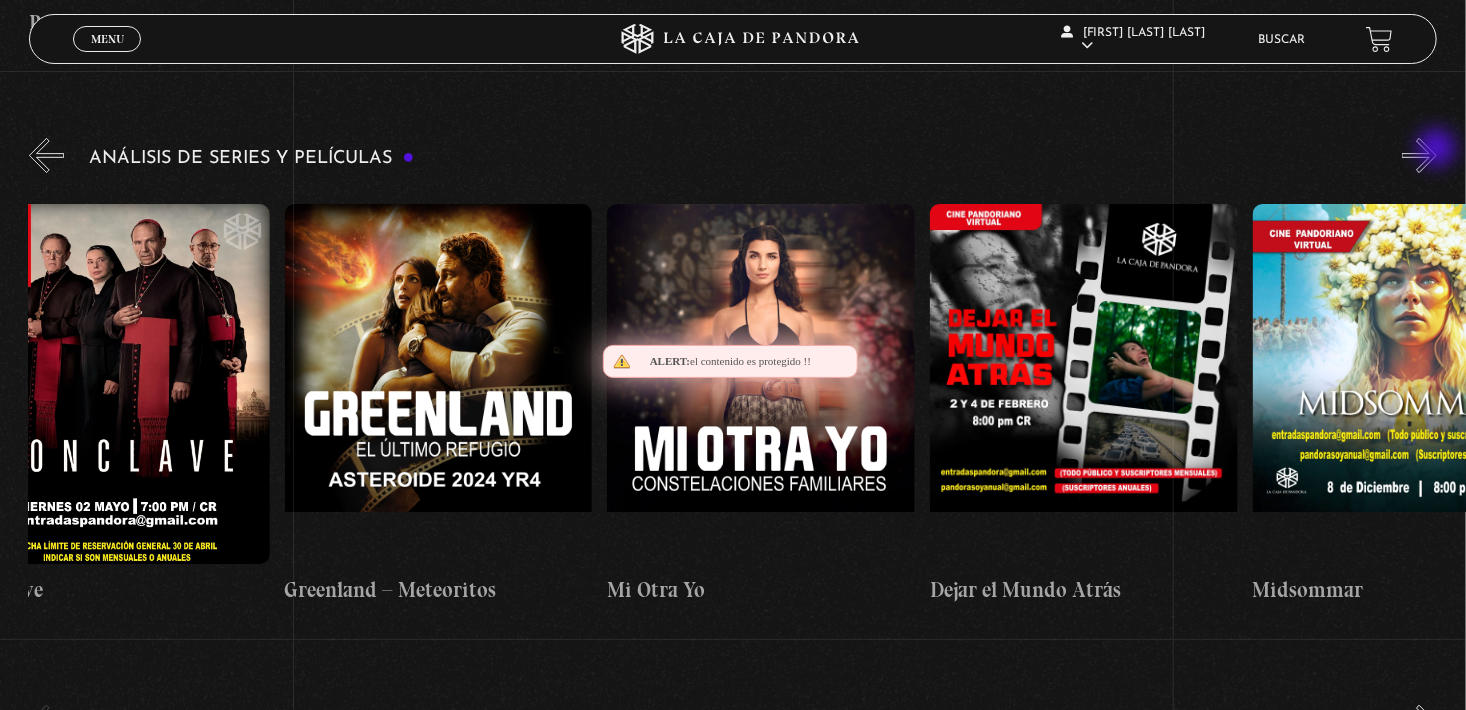 click on "»" at bounding box center [1419, 155] 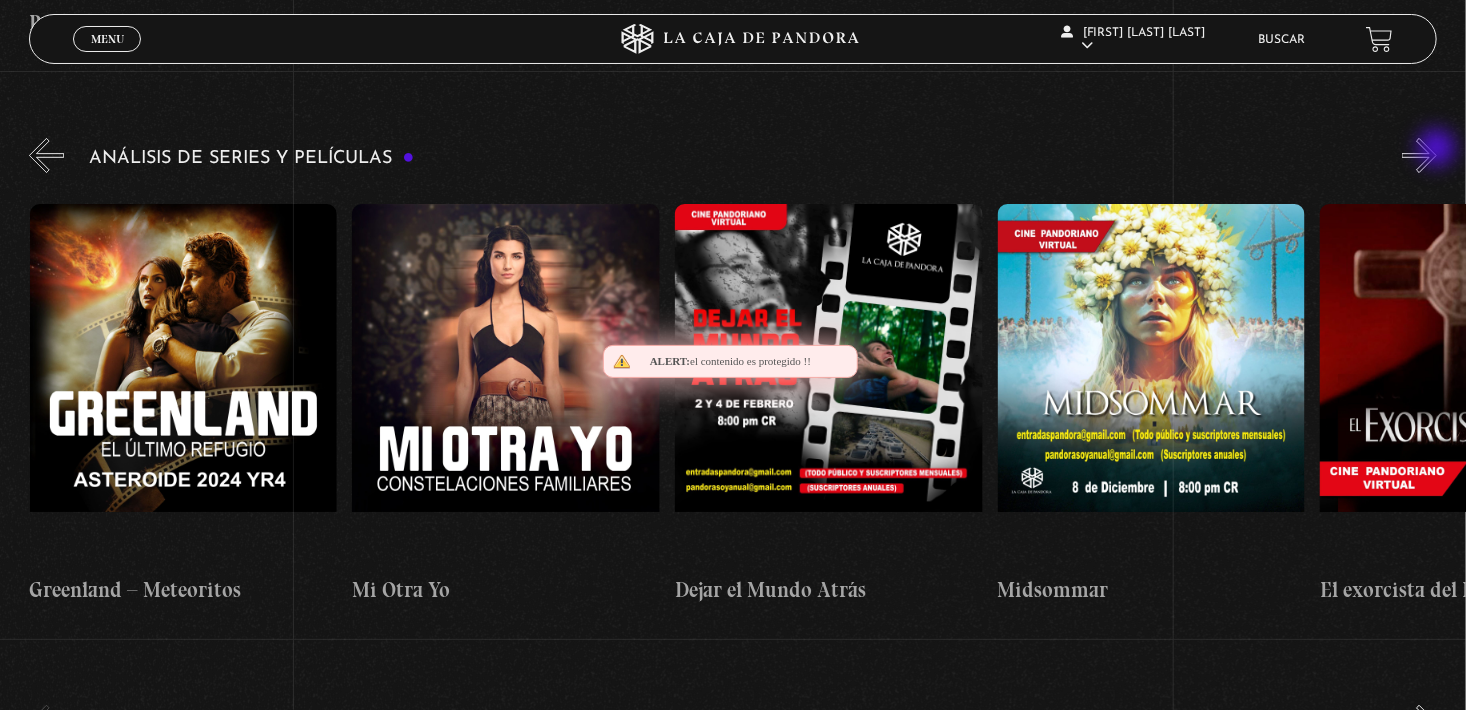 click on "»" at bounding box center [1419, 155] 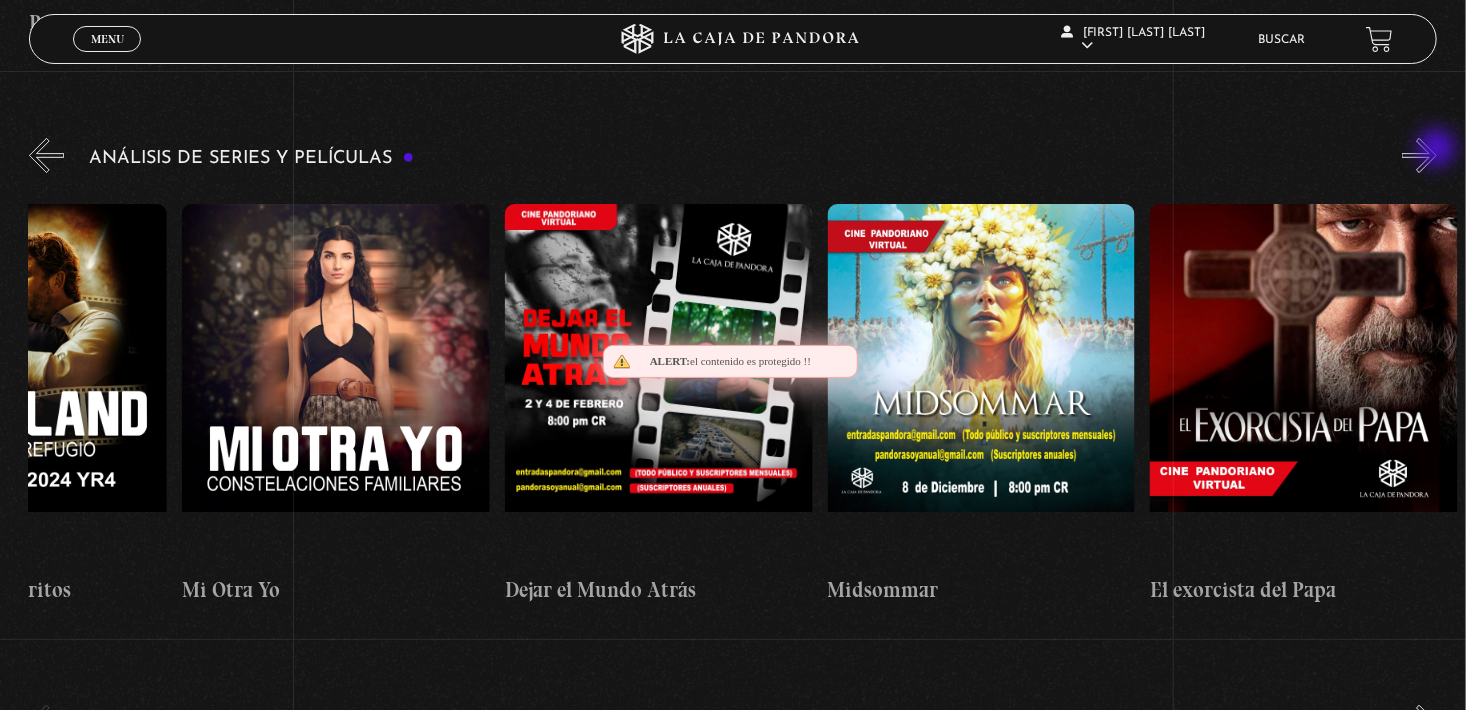 click on "»" at bounding box center (1419, 155) 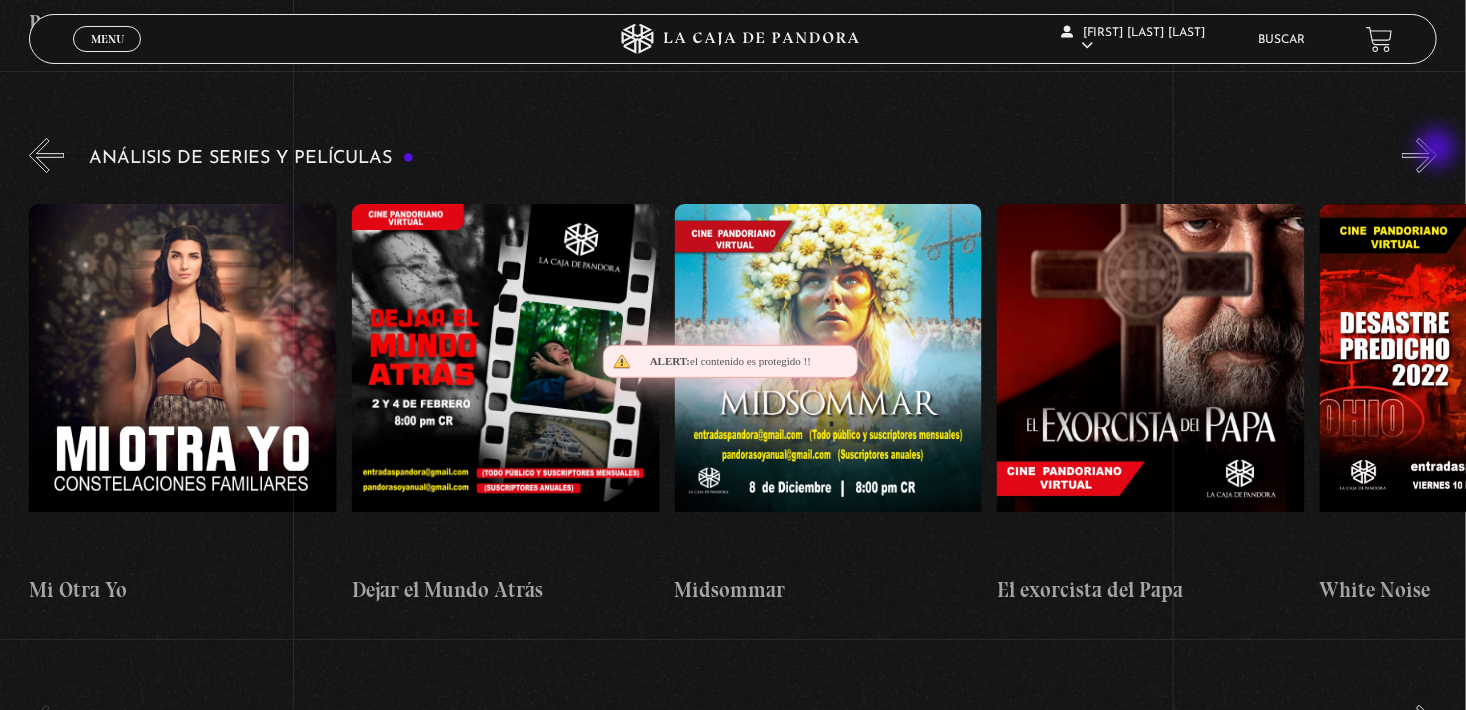 click on "»" at bounding box center (1419, 155) 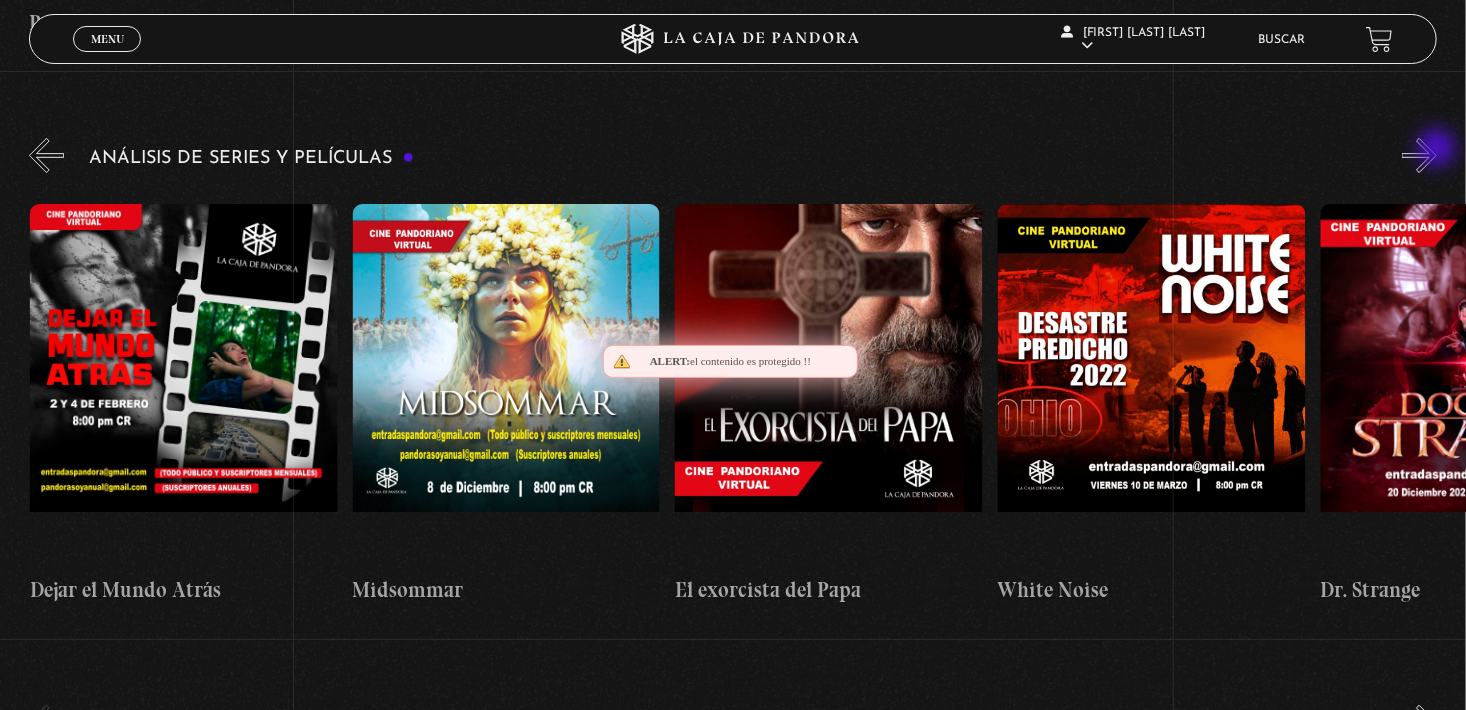 click on "»" at bounding box center [1419, 155] 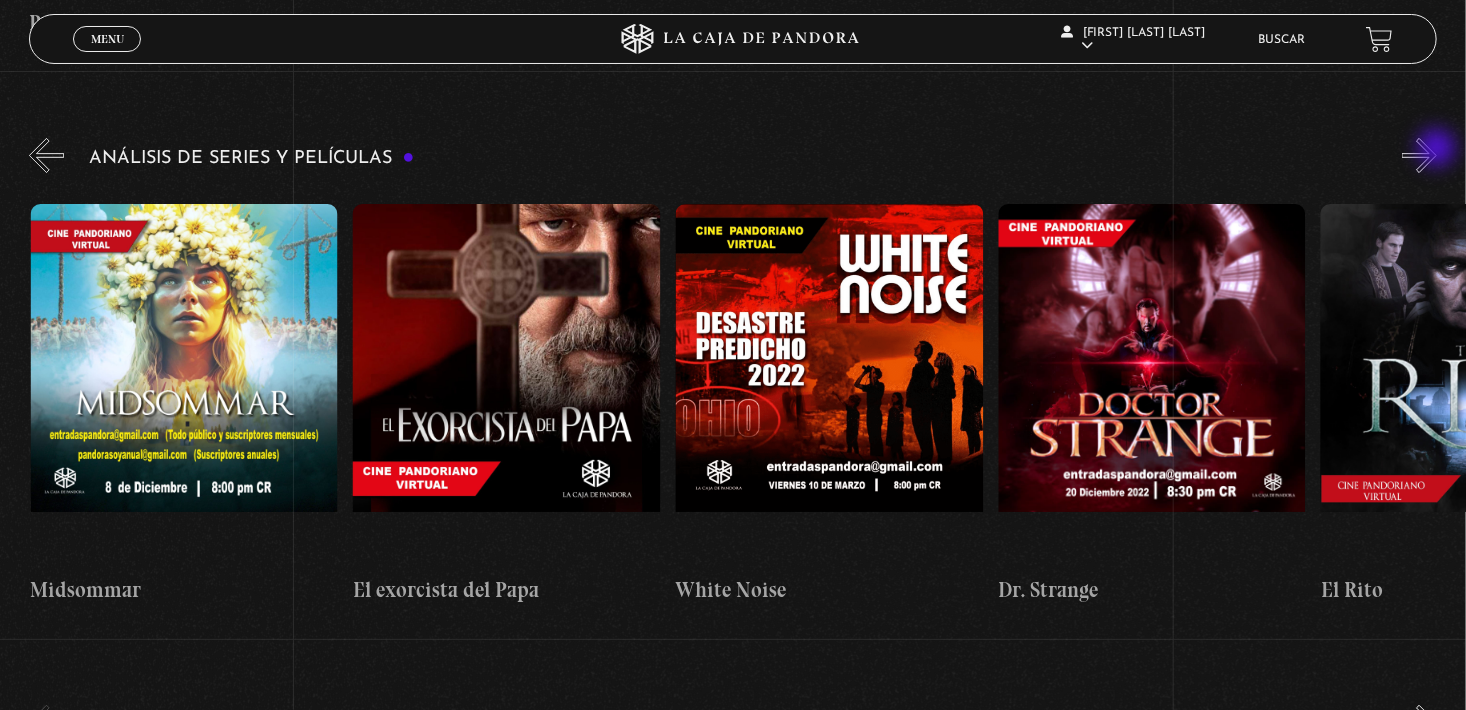 click on "»" at bounding box center [1419, 155] 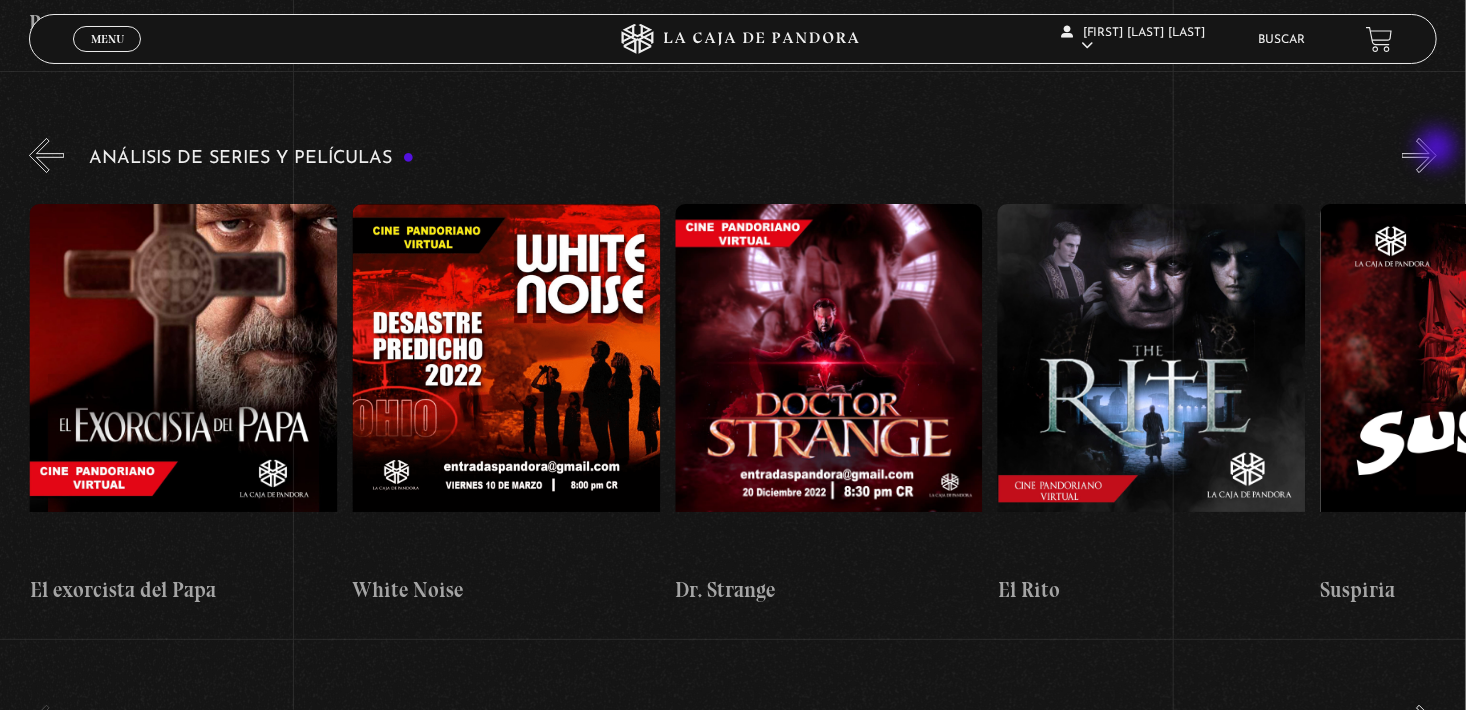 click on "»" at bounding box center (1419, 155) 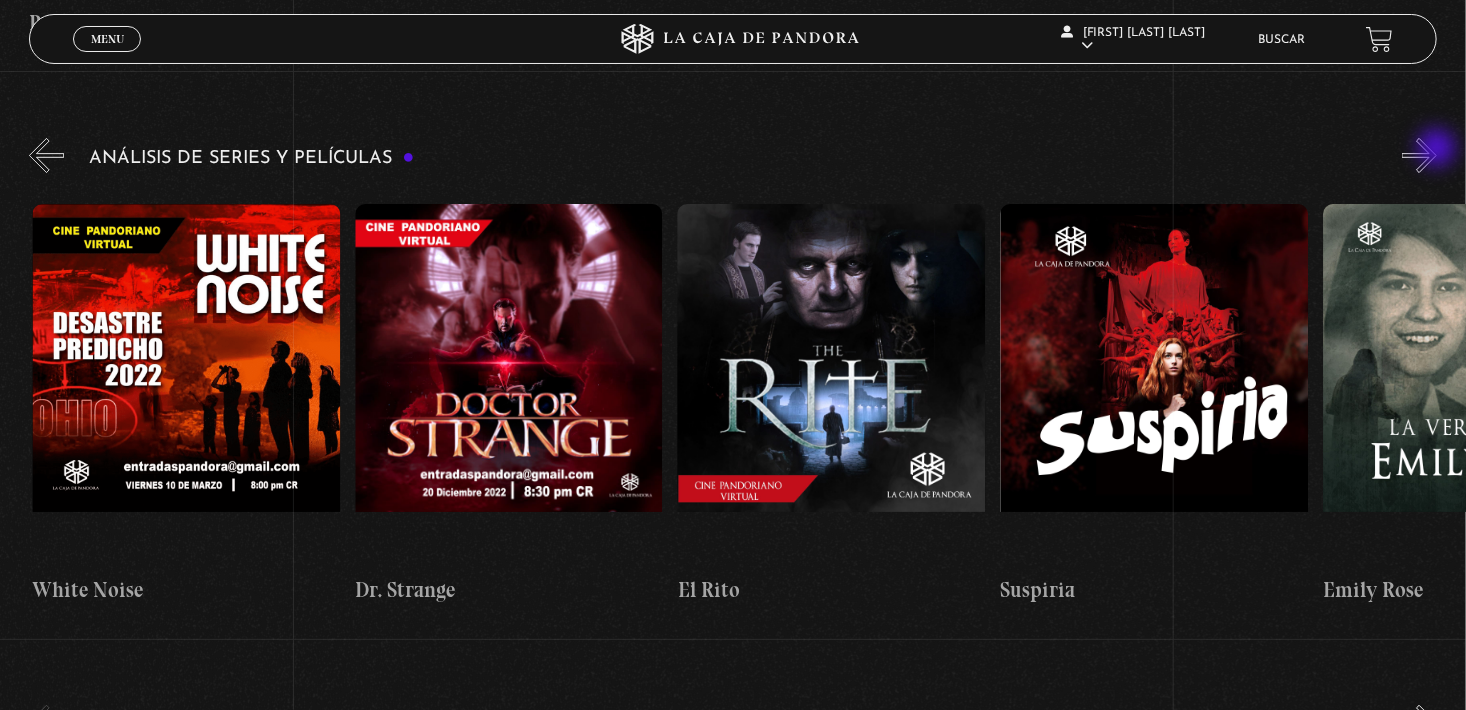 scroll, scrollTop: 0, scrollLeft: 2258, axis: horizontal 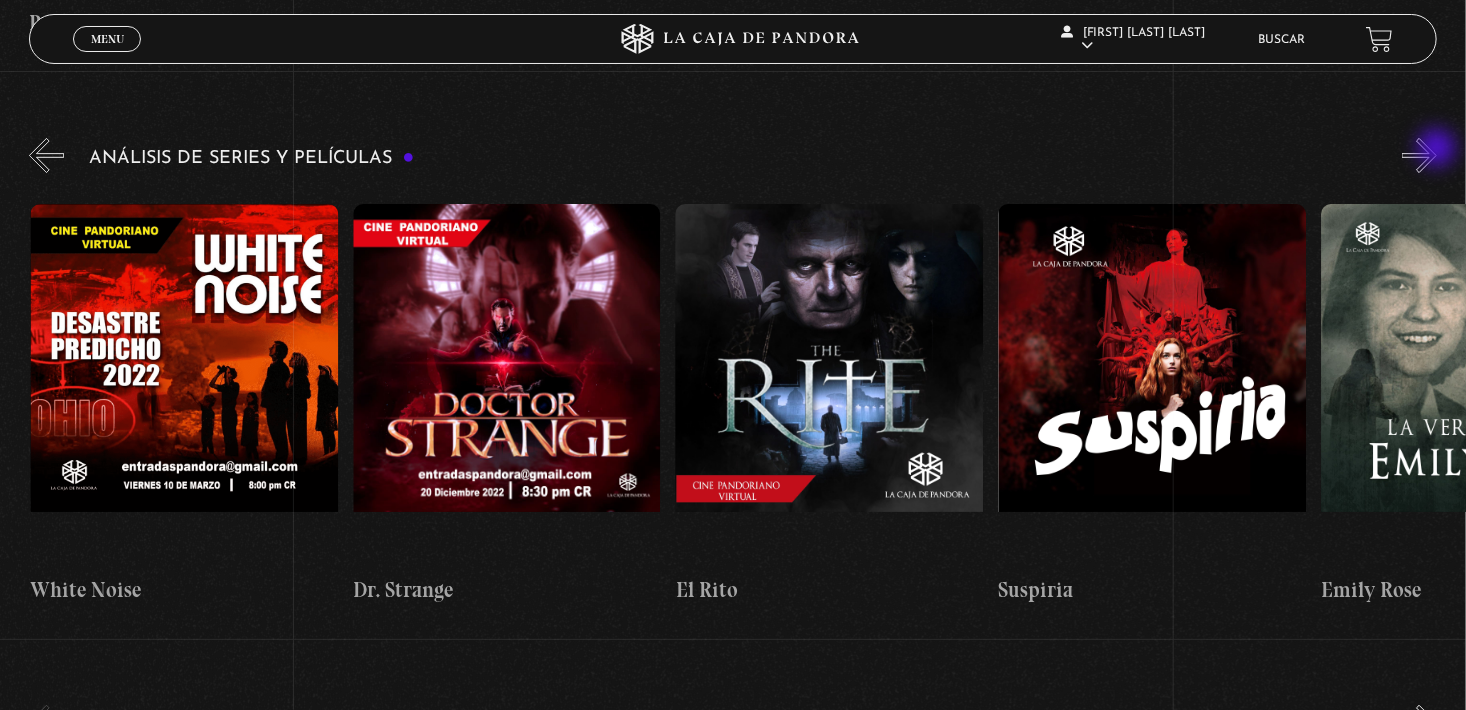 click on "»" at bounding box center (1419, 155) 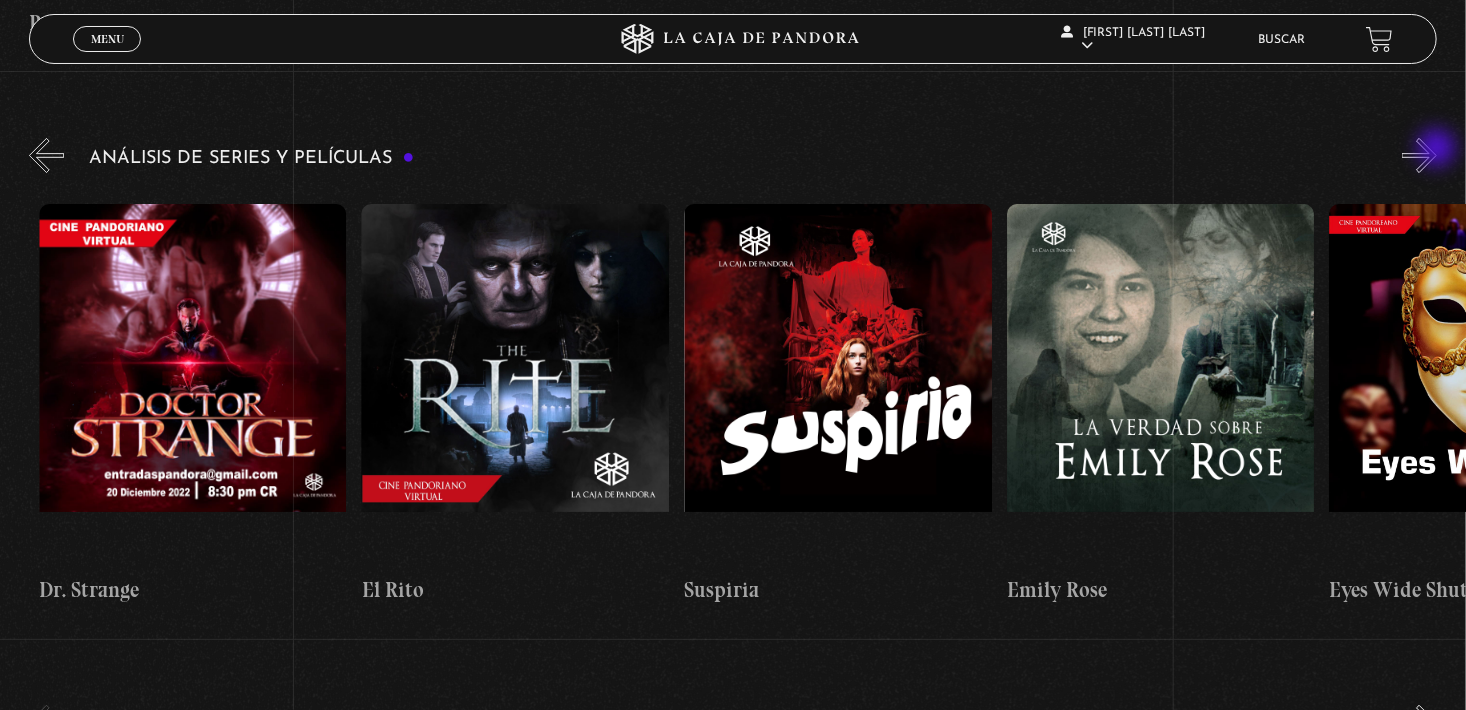 click on "»" at bounding box center [1419, 155] 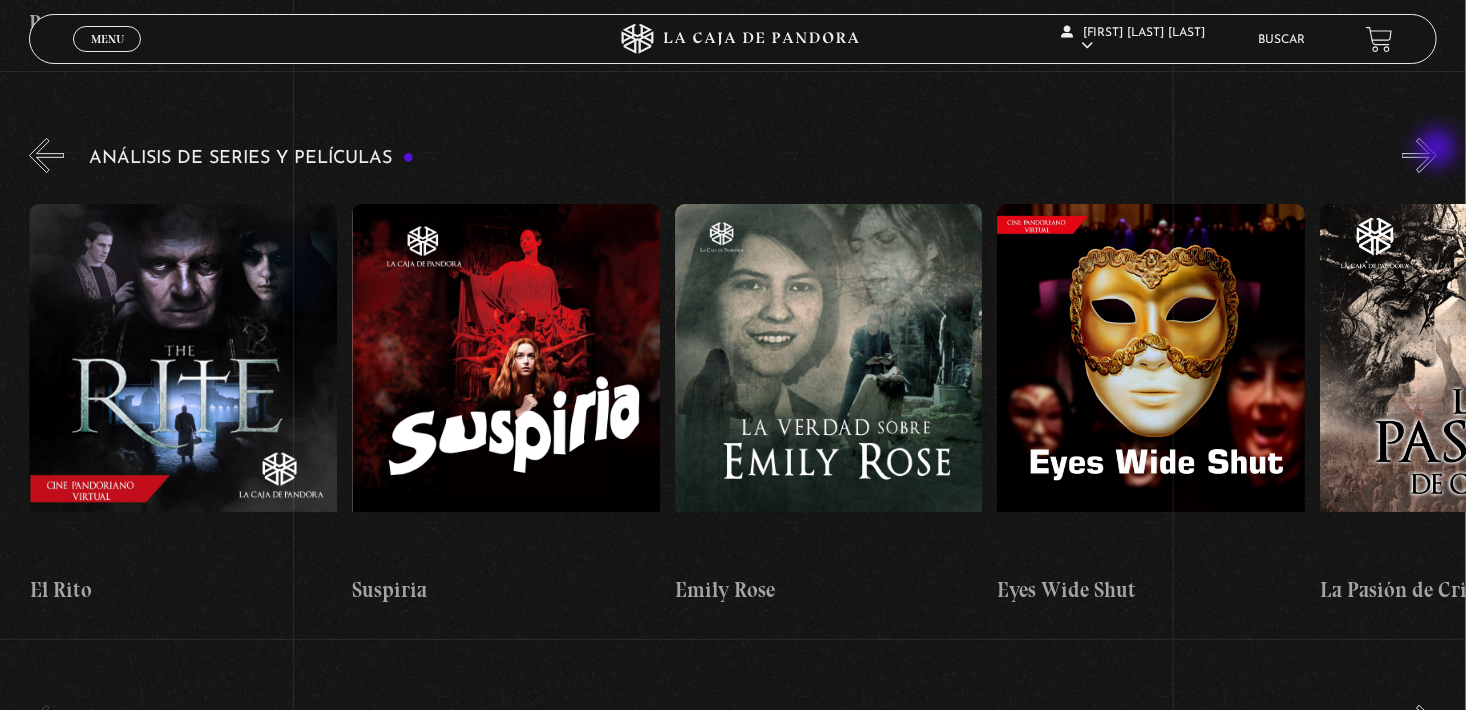click on "»" at bounding box center [1419, 155] 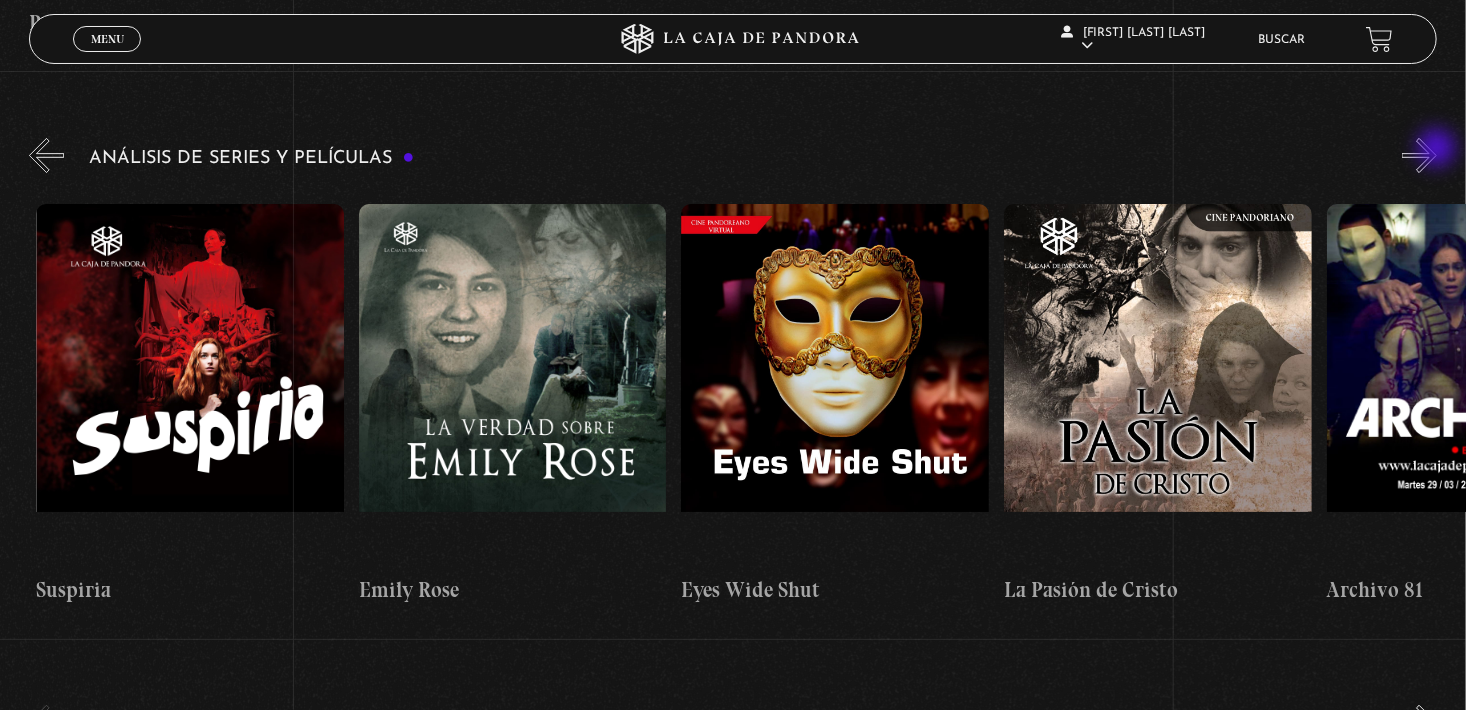 click on "»" at bounding box center (1419, 155) 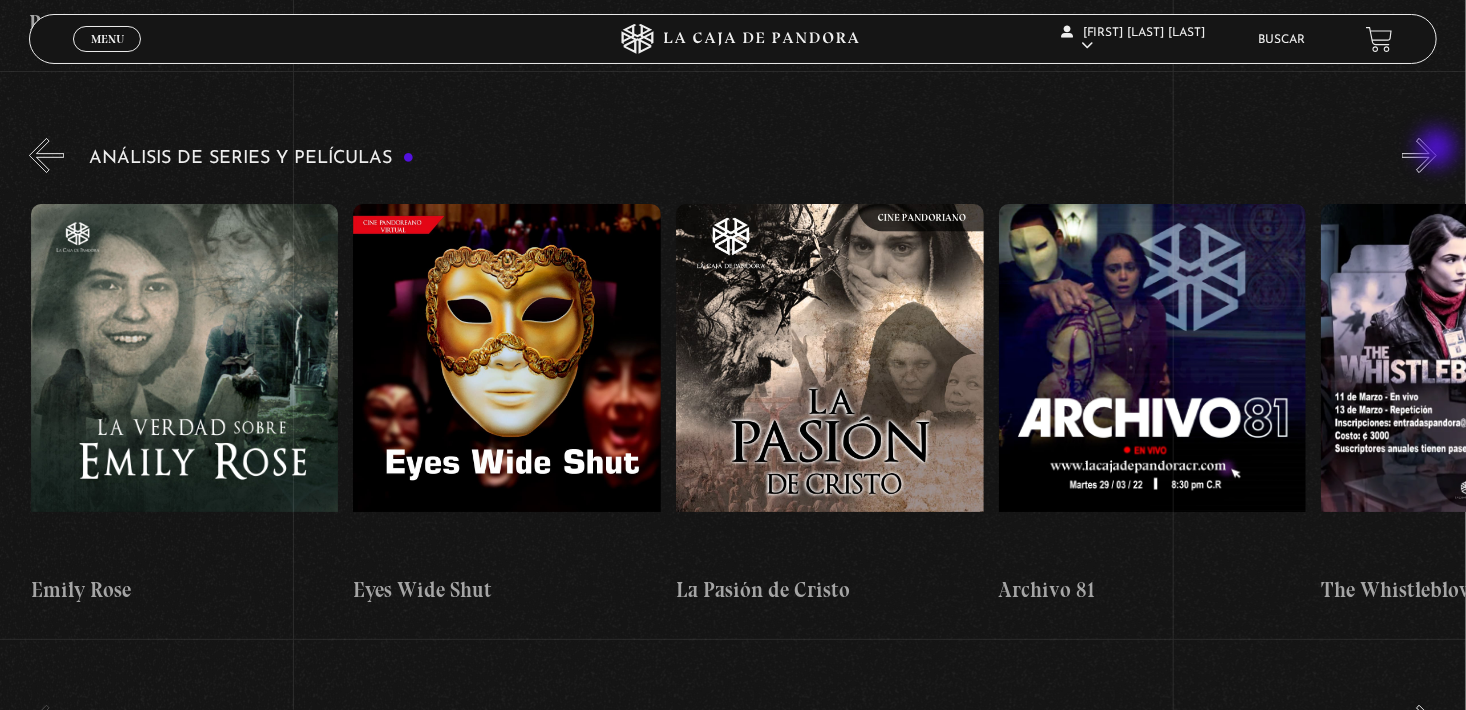 click on "»" at bounding box center [1419, 155] 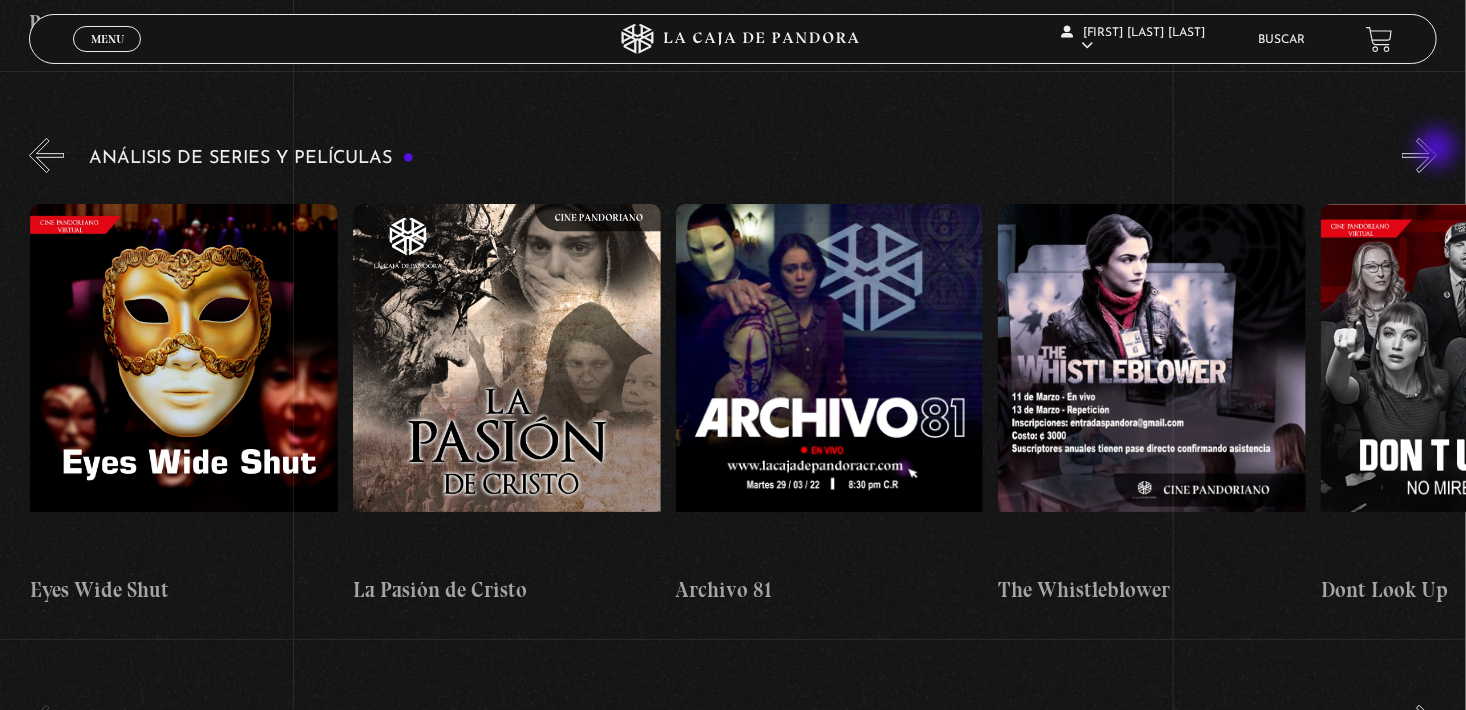 scroll, scrollTop: 0, scrollLeft: 3872, axis: horizontal 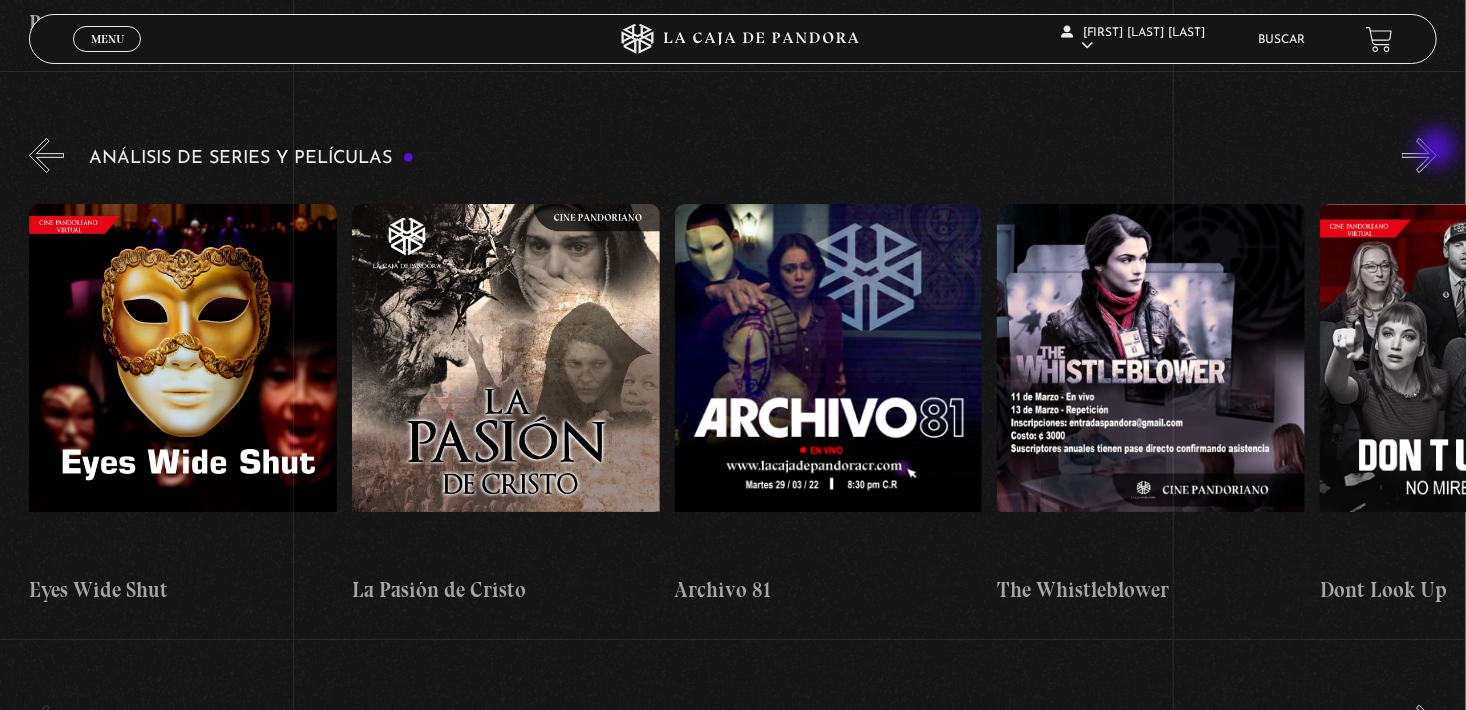 click on "»" at bounding box center [1419, 155] 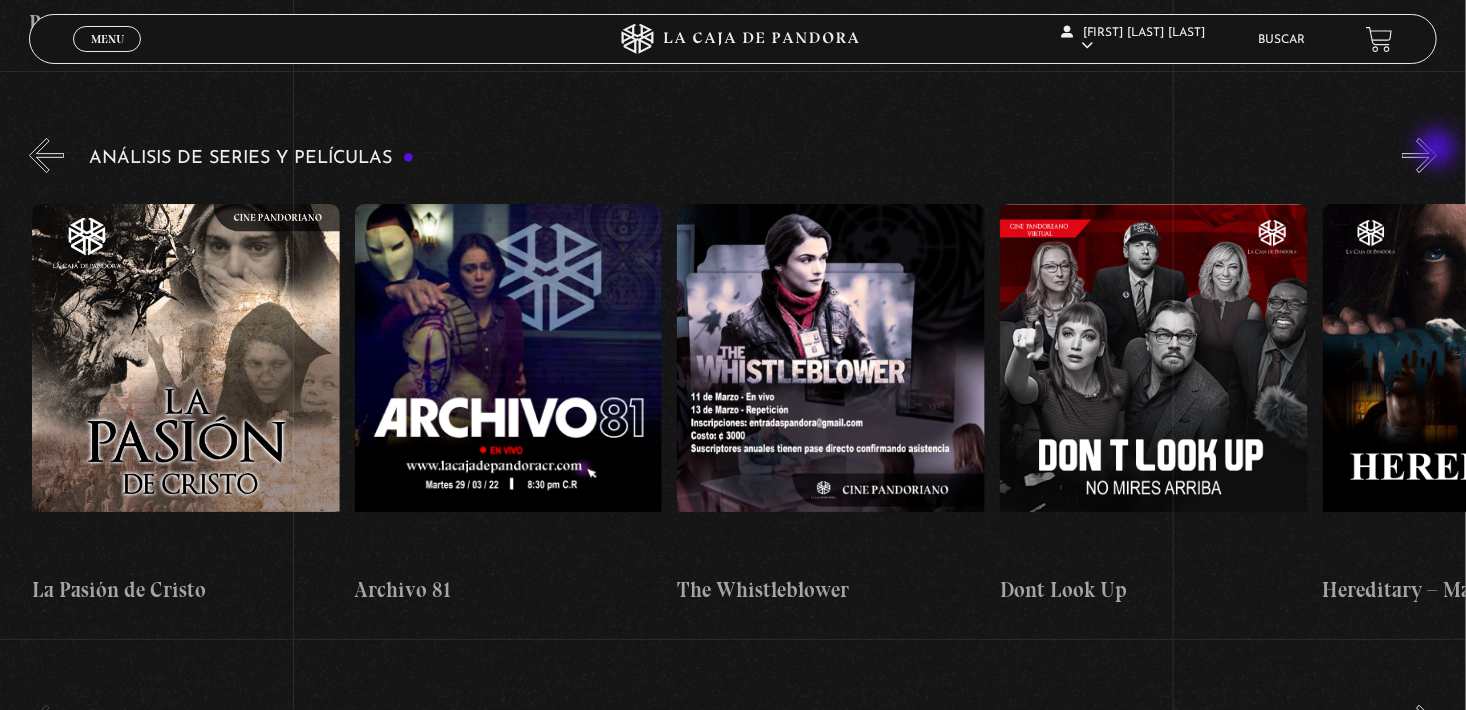 scroll, scrollTop: 0, scrollLeft: 4194, axis: horizontal 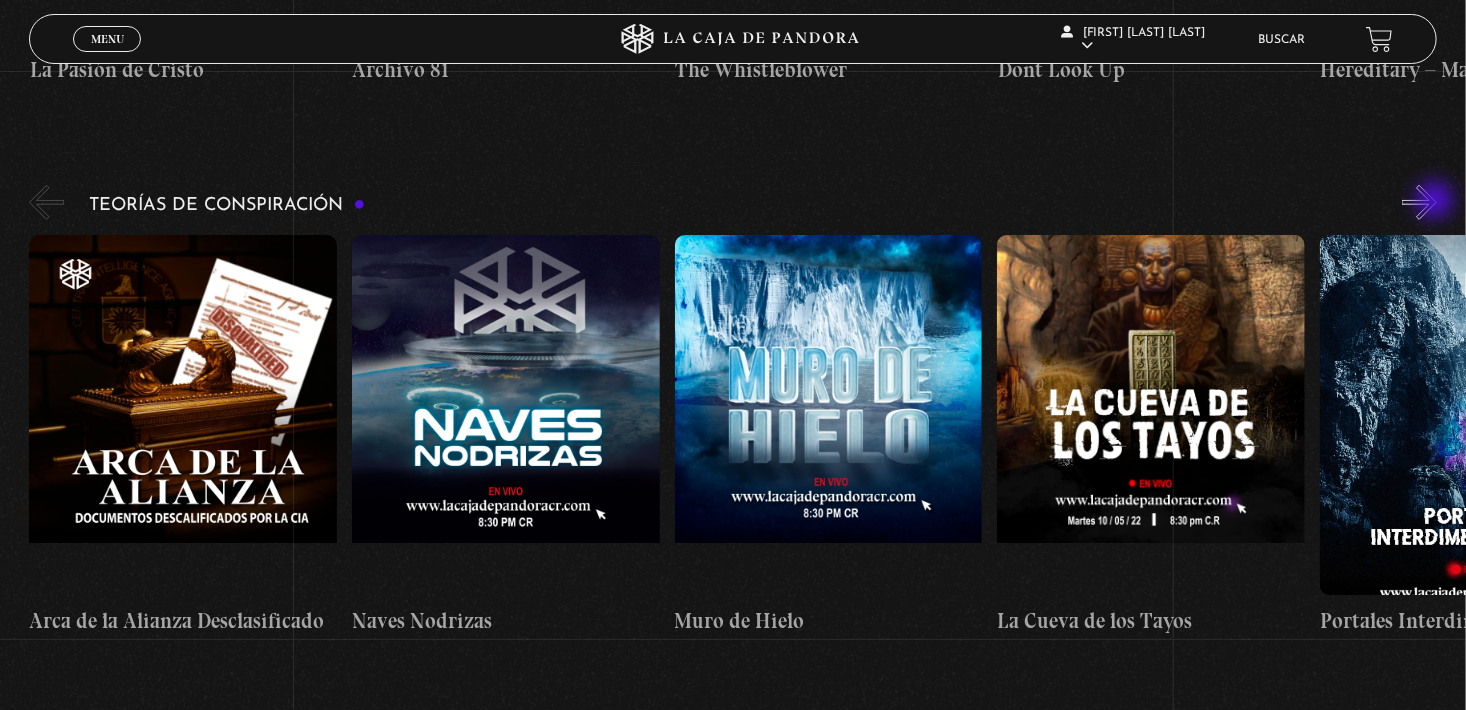 click on "»" at bounding box center [1419, 202] 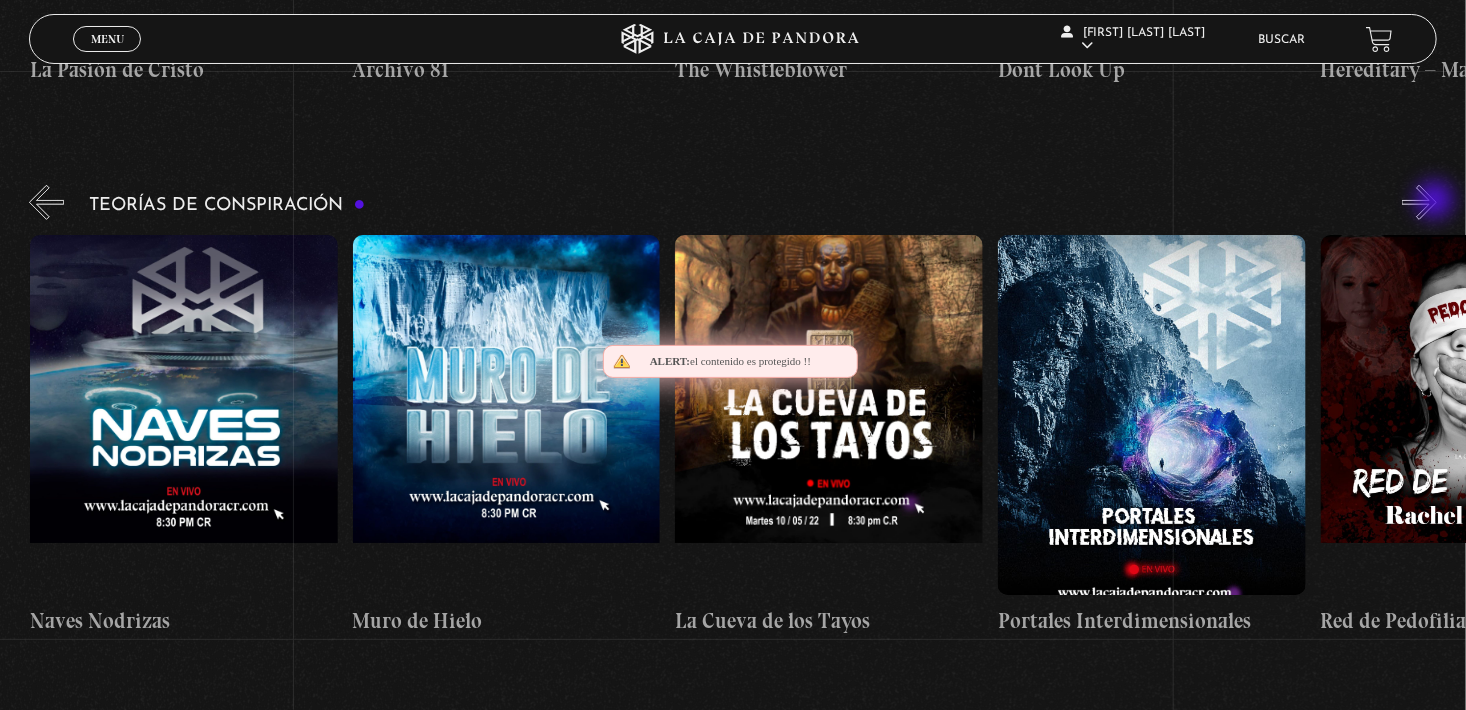 click on "»" at bounding box center (1419, 202) 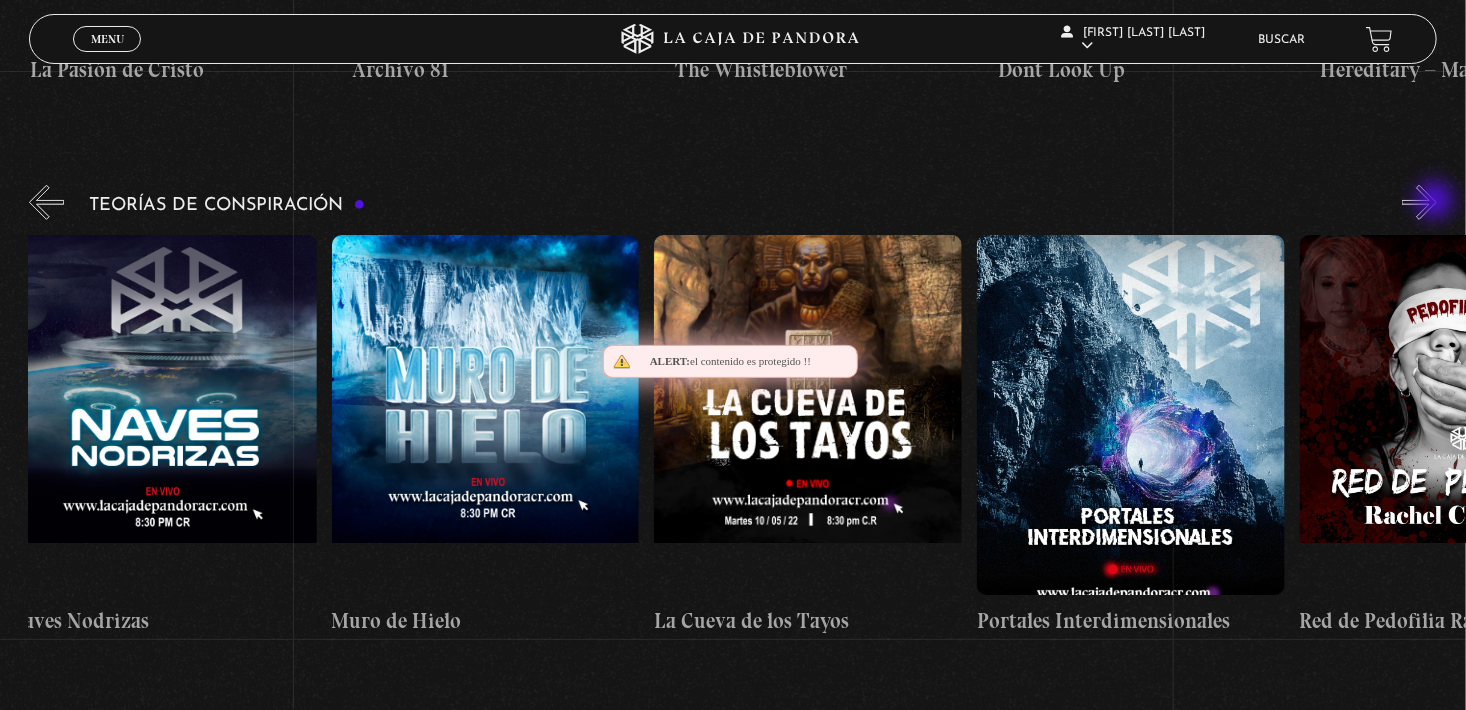 click on "»" at bounding box center (1419, 202) 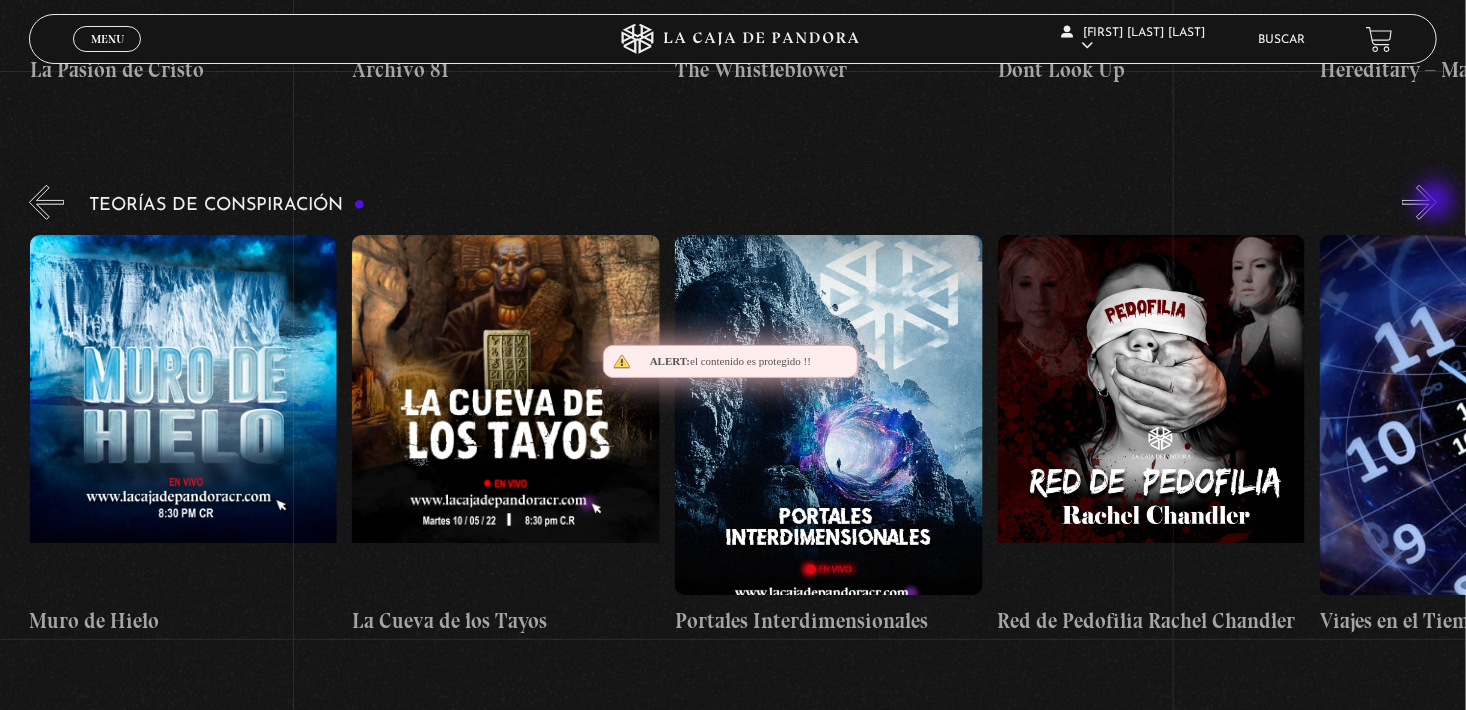 click on "»" at bounding box center [1419, 202] 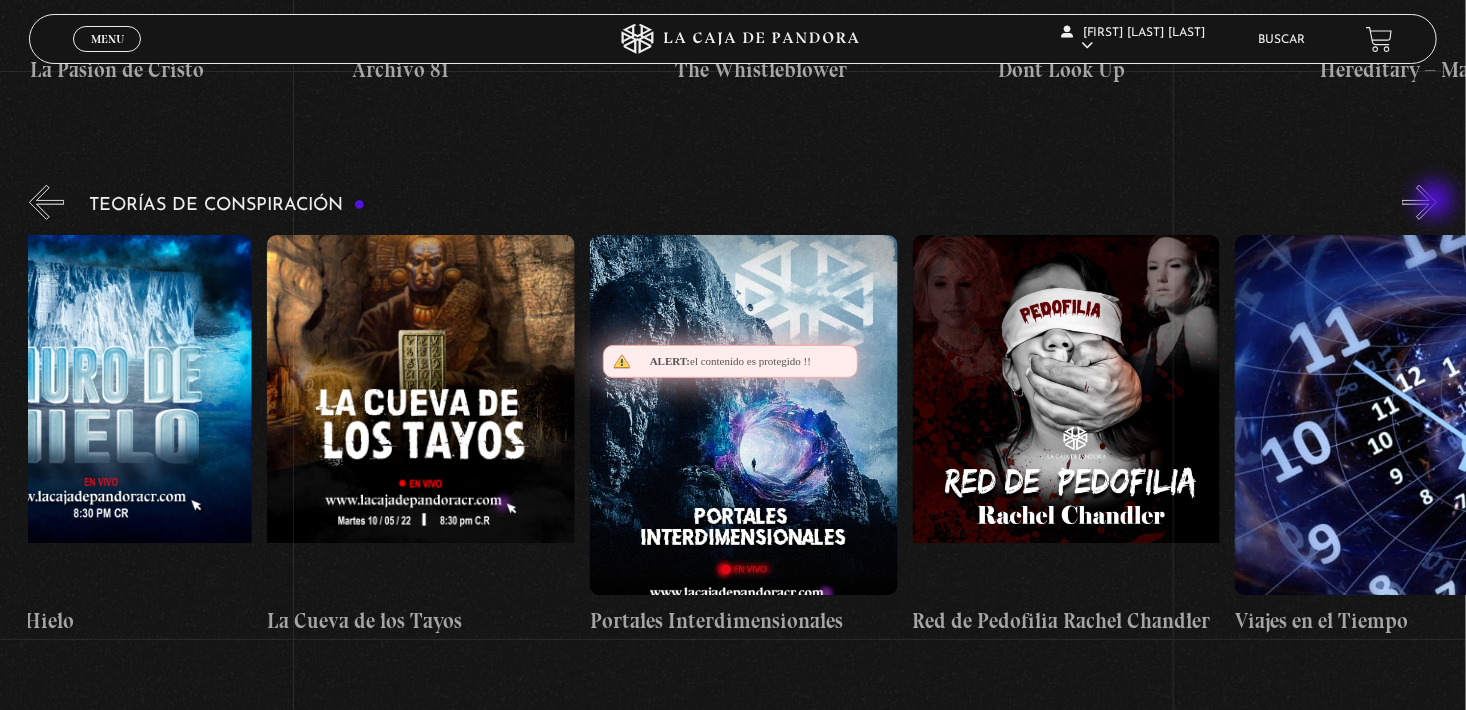scroll, scrollTop: 0, scrollLeft: 806, axis: horizontal 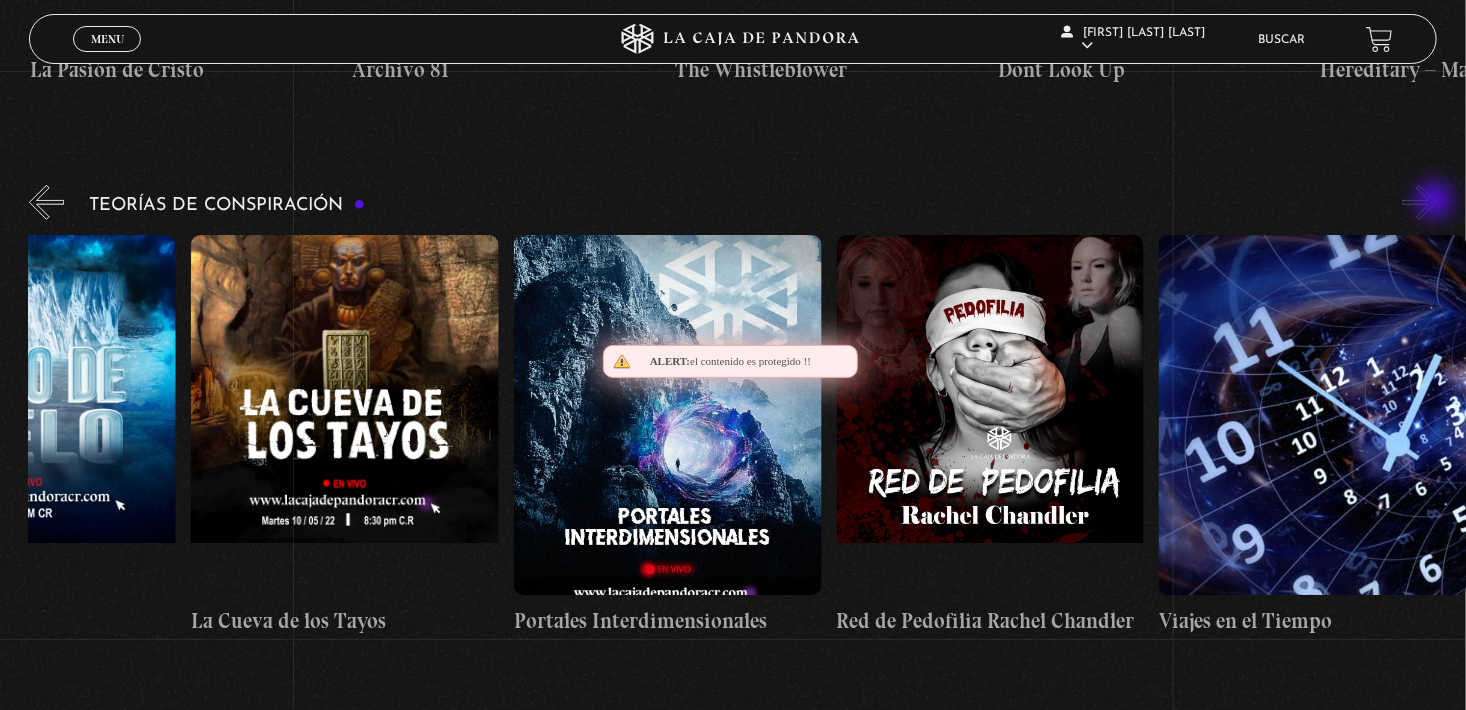 click on "»" at bounding box center (1419, 202) 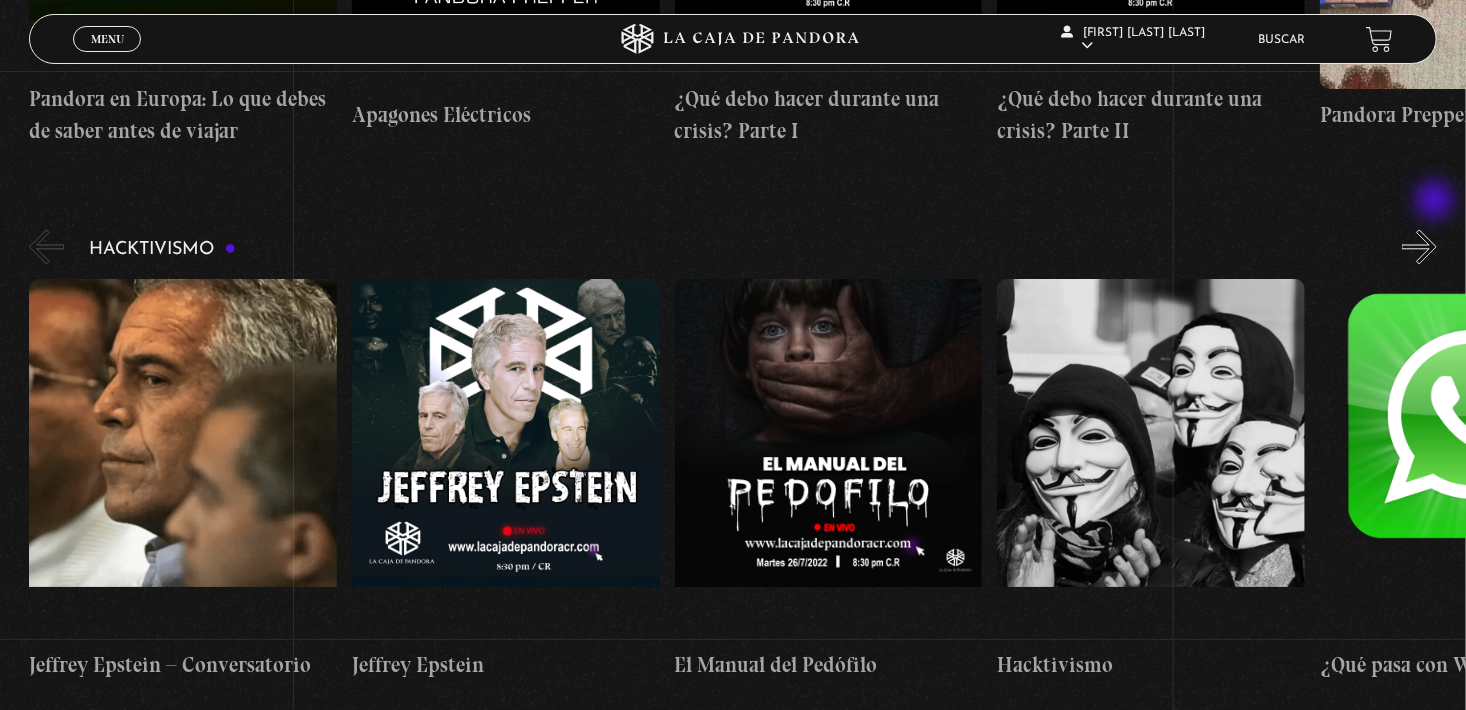scroll, scrollTop: 5720, scrollLeft: 0, axis: vertical 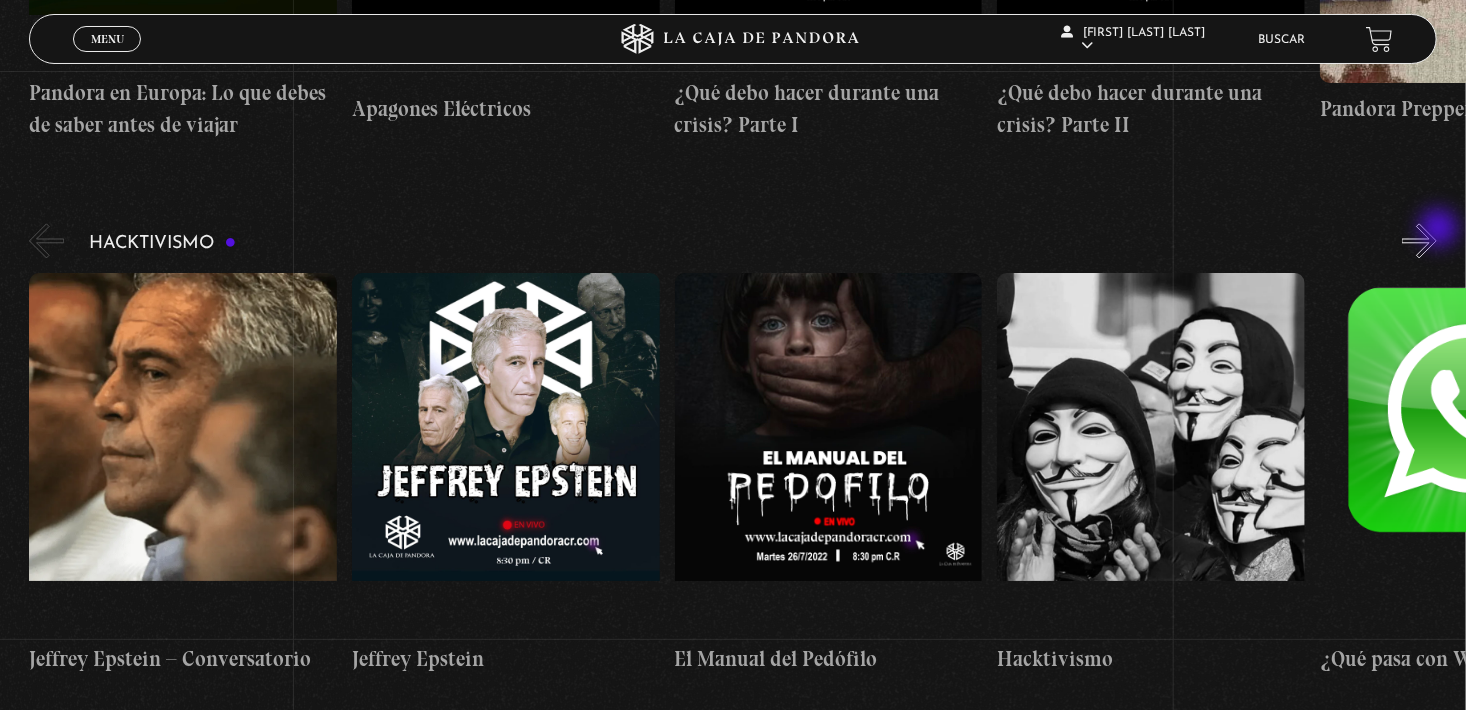 click on "»" at bounding box center (1419, 240) 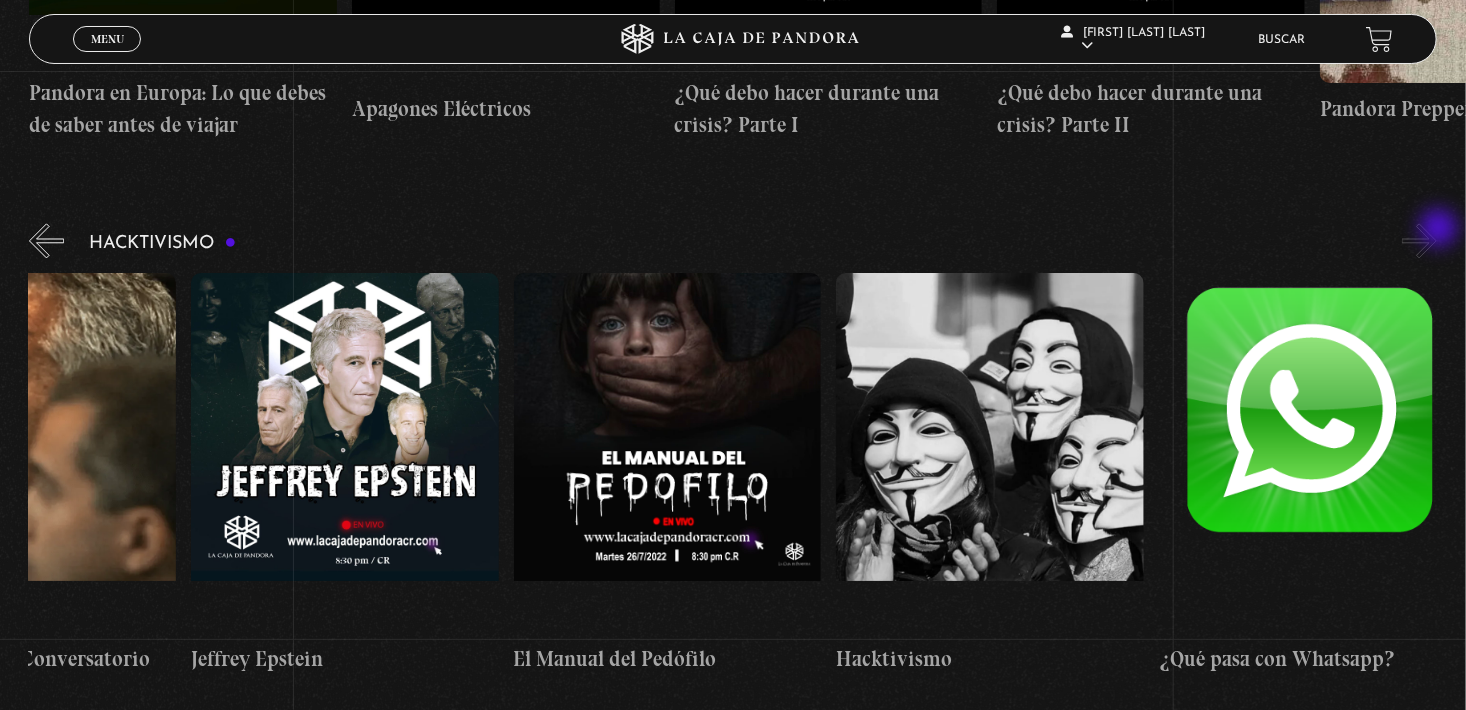 scroll, scrollTop: 0, scrollLeft: 161, axis: horizontal 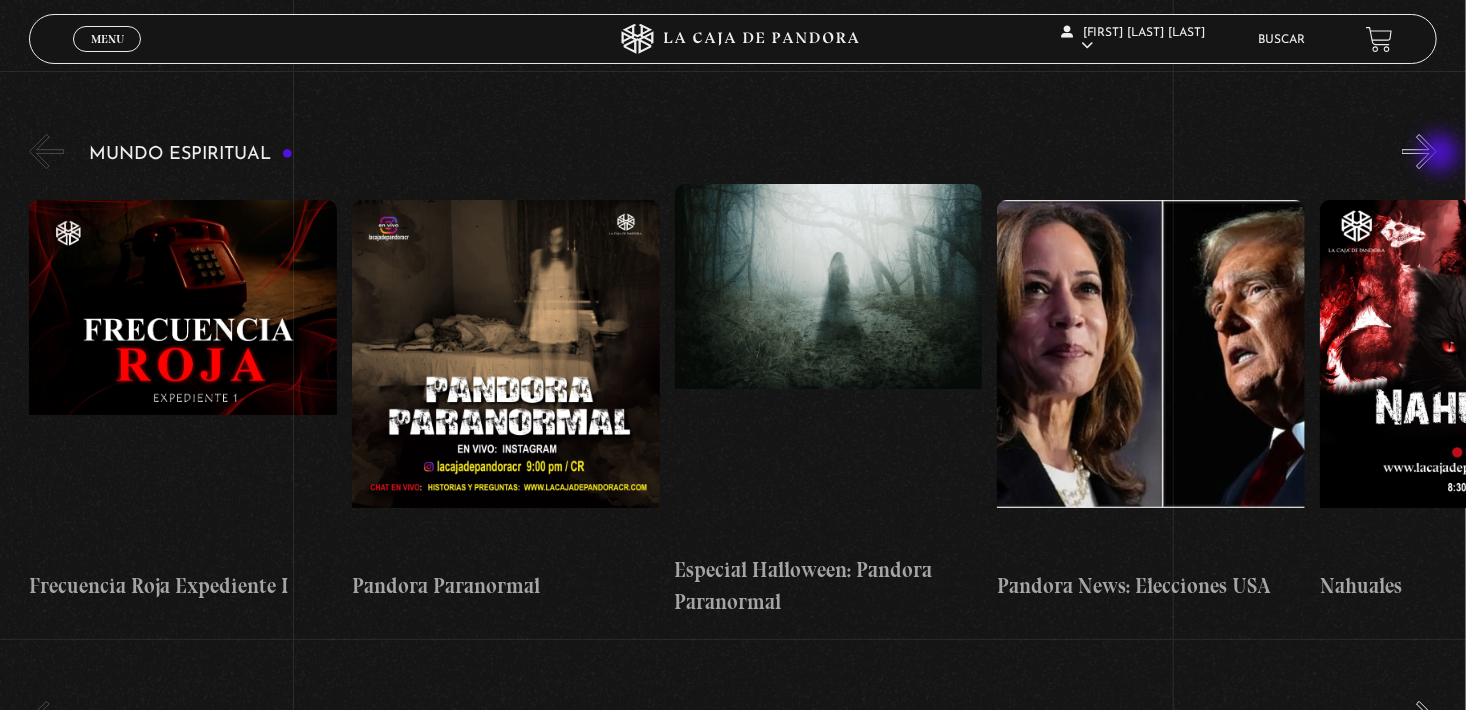 click on "»" at bounding box center [1419, 151] 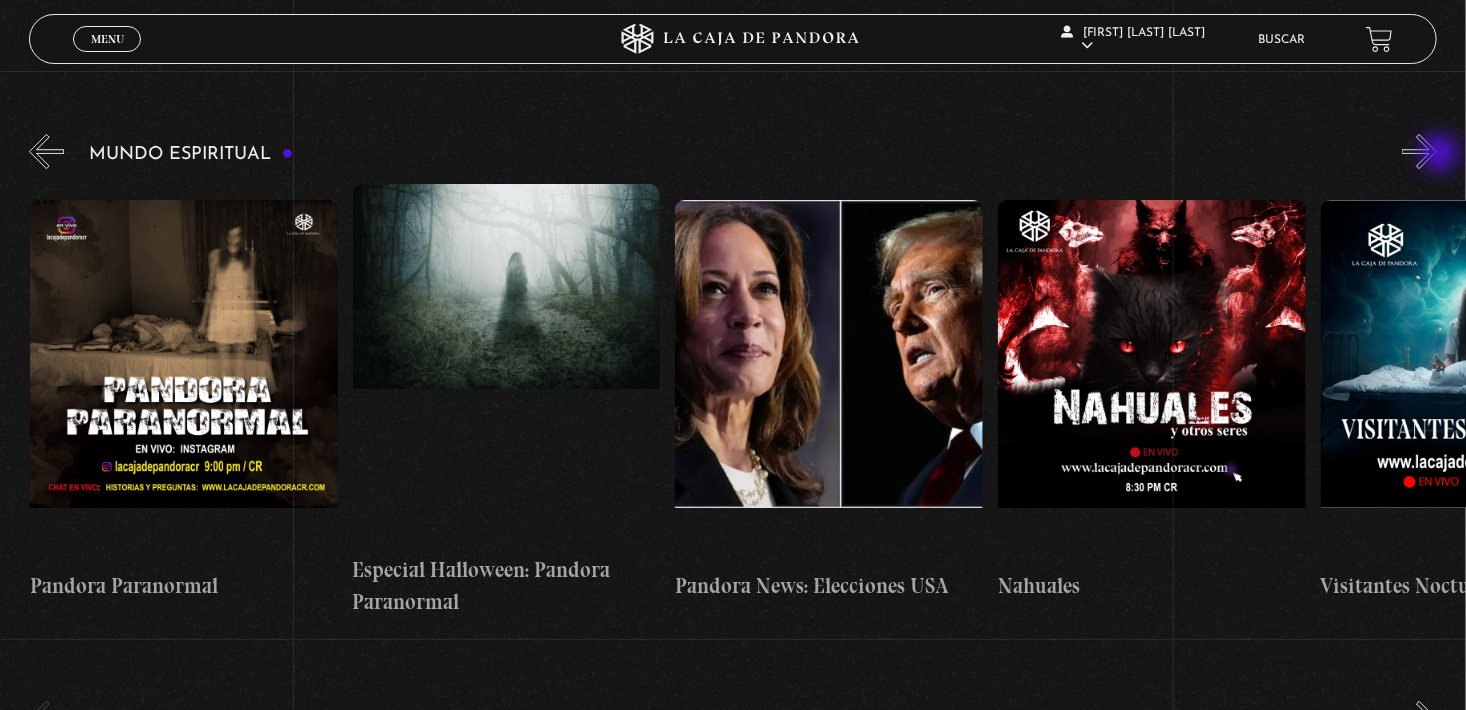 click on "»" at bounding box center (1419, 151) 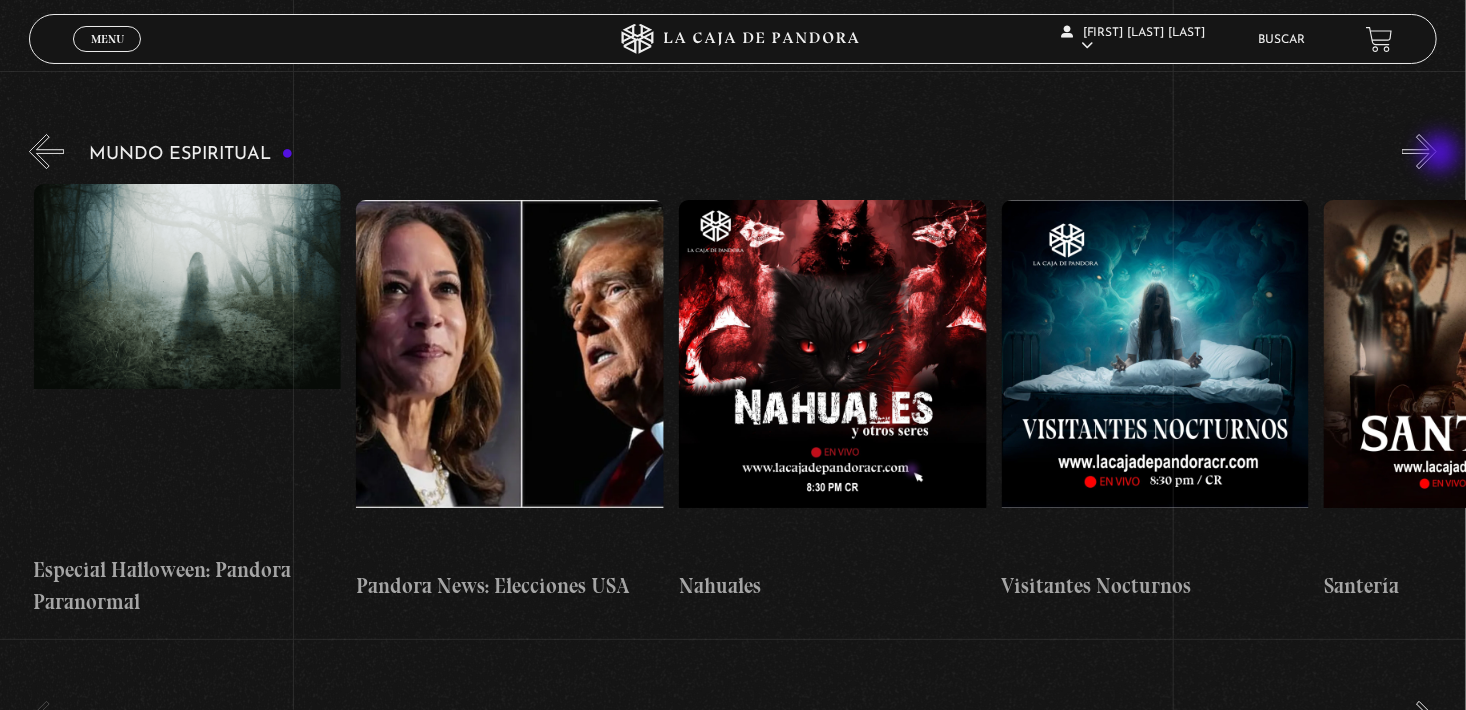 click on "»" at bounding box center (1419, 151) 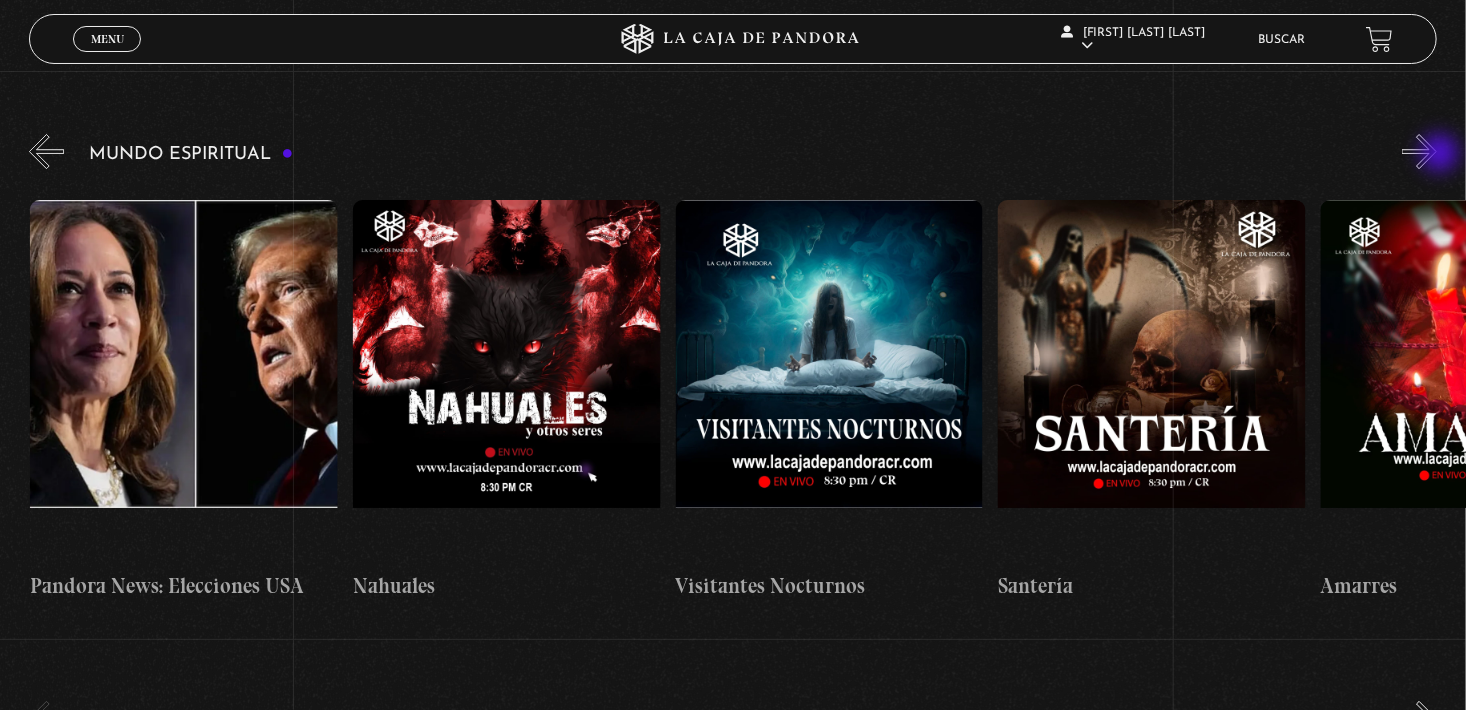 scroll, scrollTop: 0, scrollLeft: 968, axis: horizontal 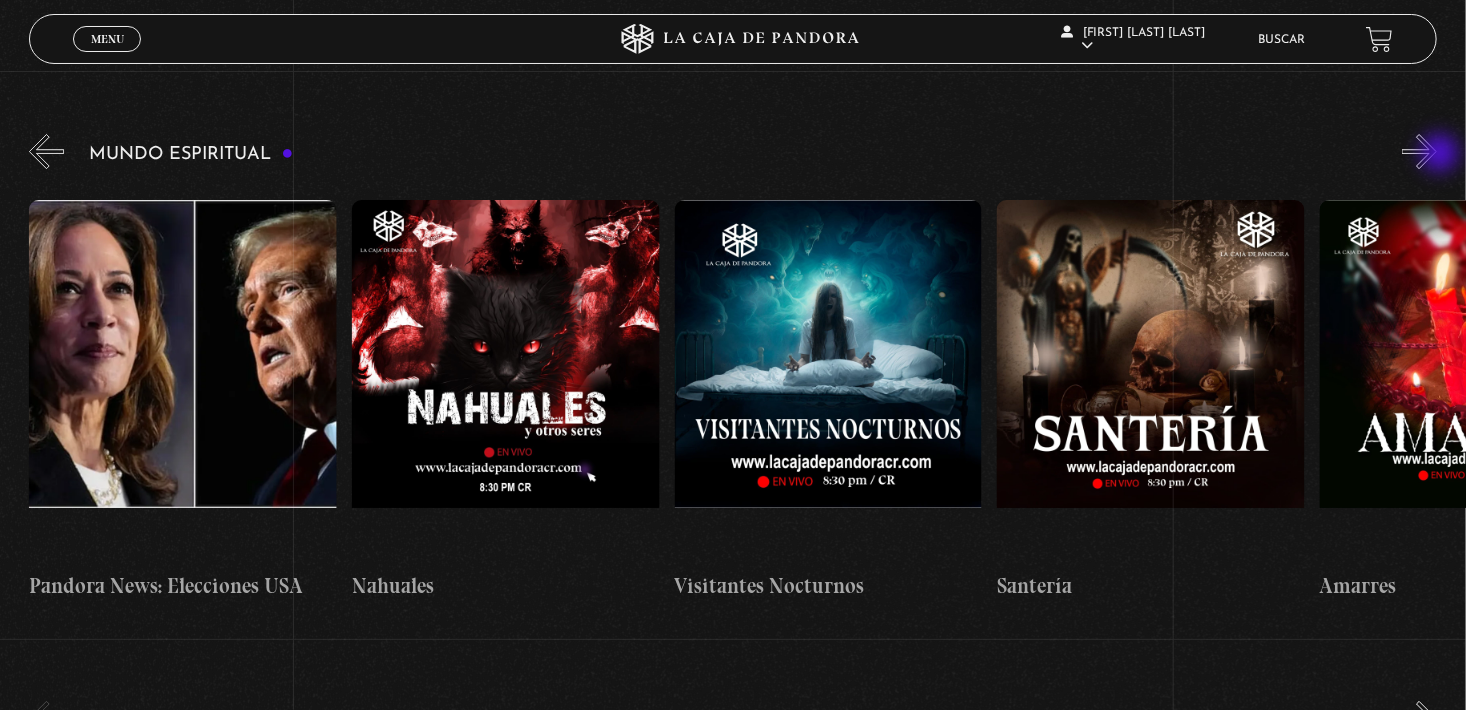 click on "»" at bounding box center [1419, 151] 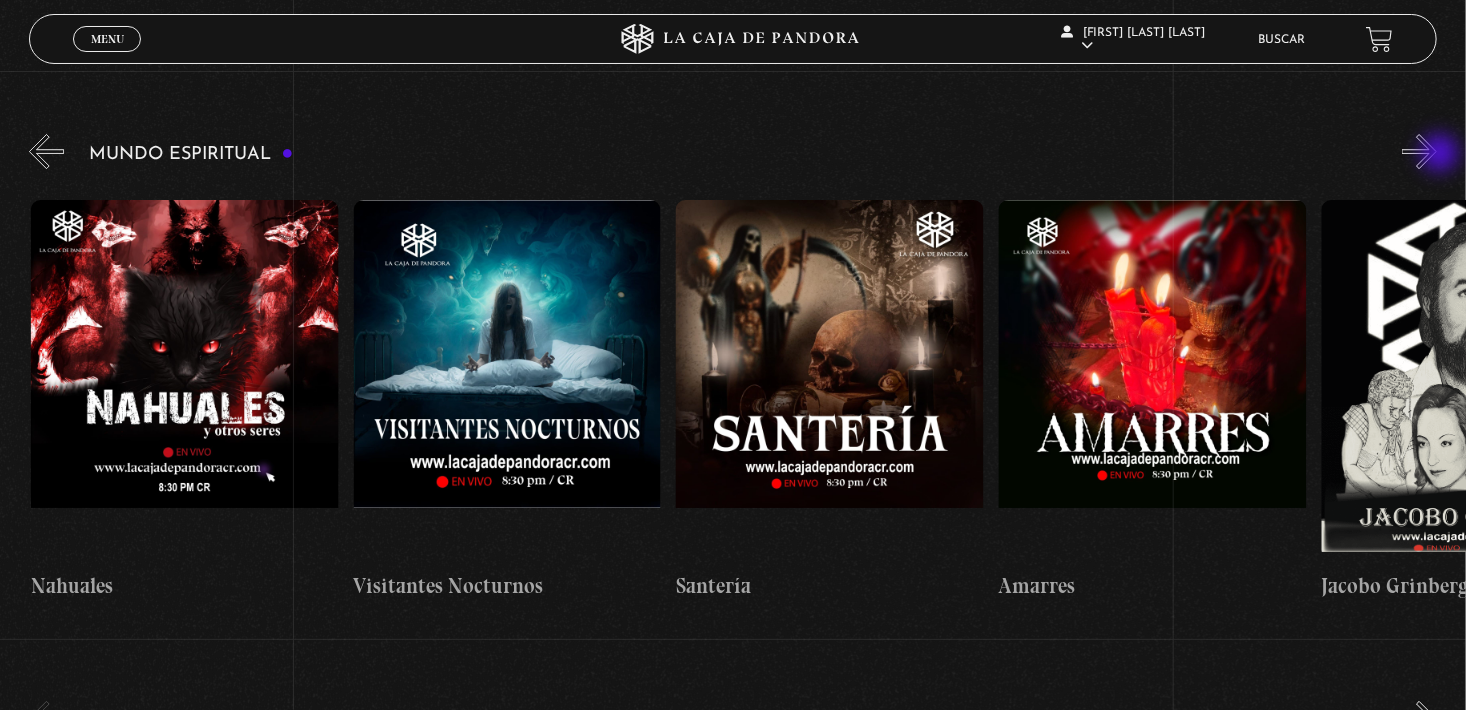 scroll, scrollTop: 0, scrollLeft: 1290, axis: horizontal 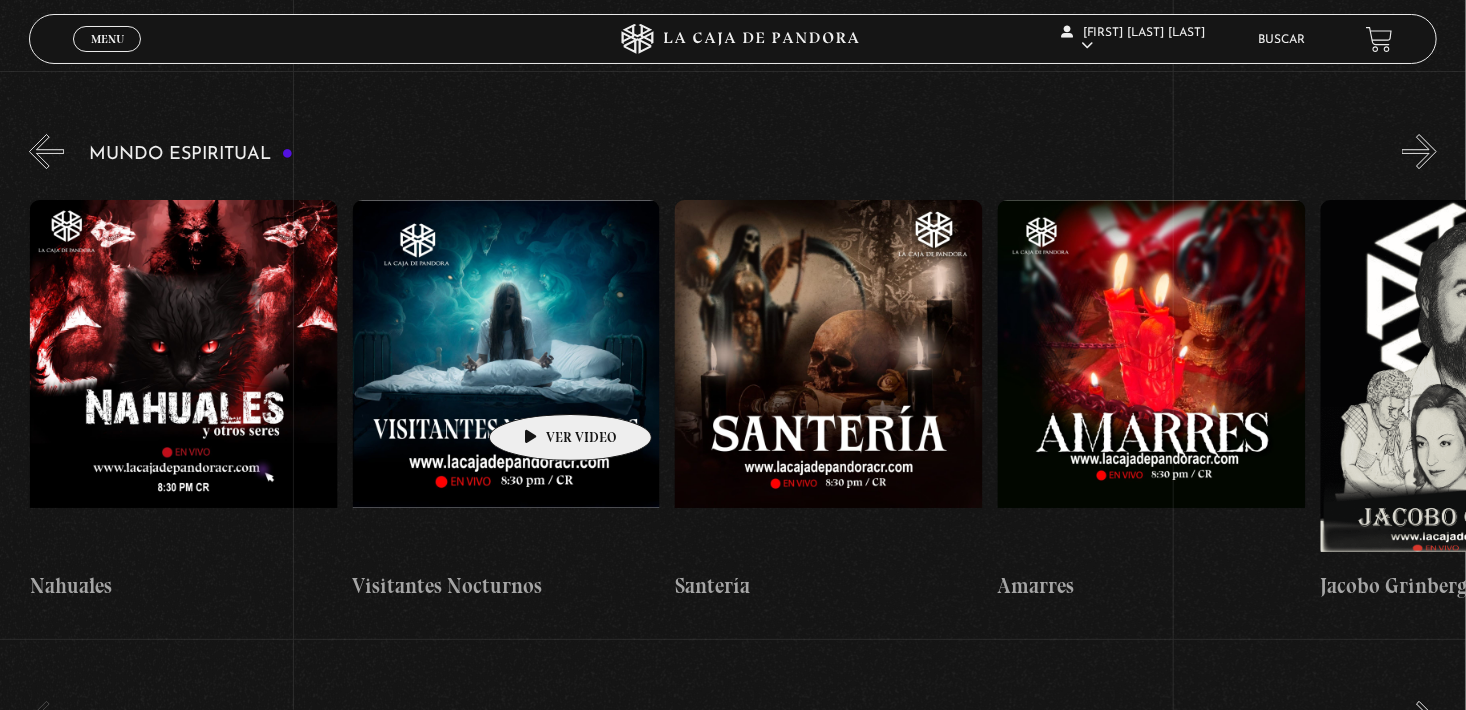 click at bounding box center (507, 380) 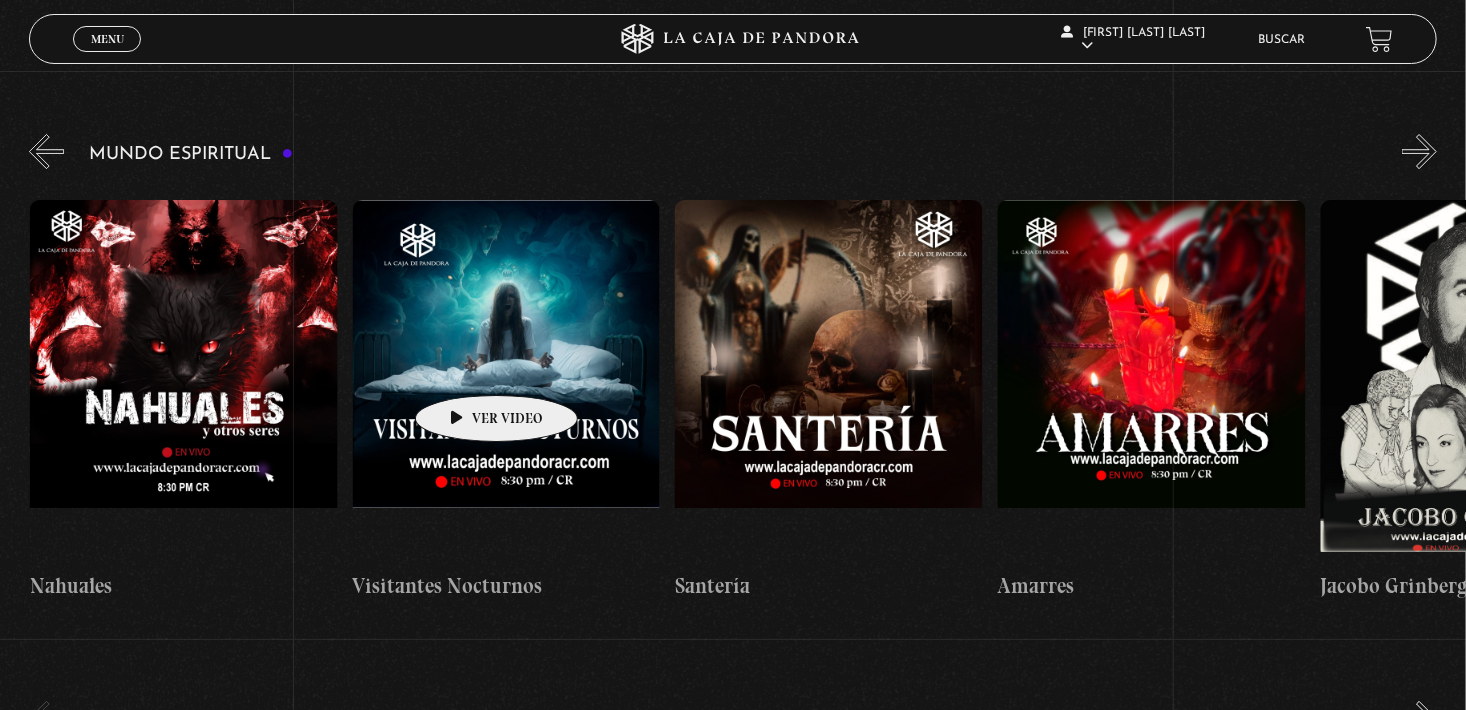 click at bounding box center (507, 380) 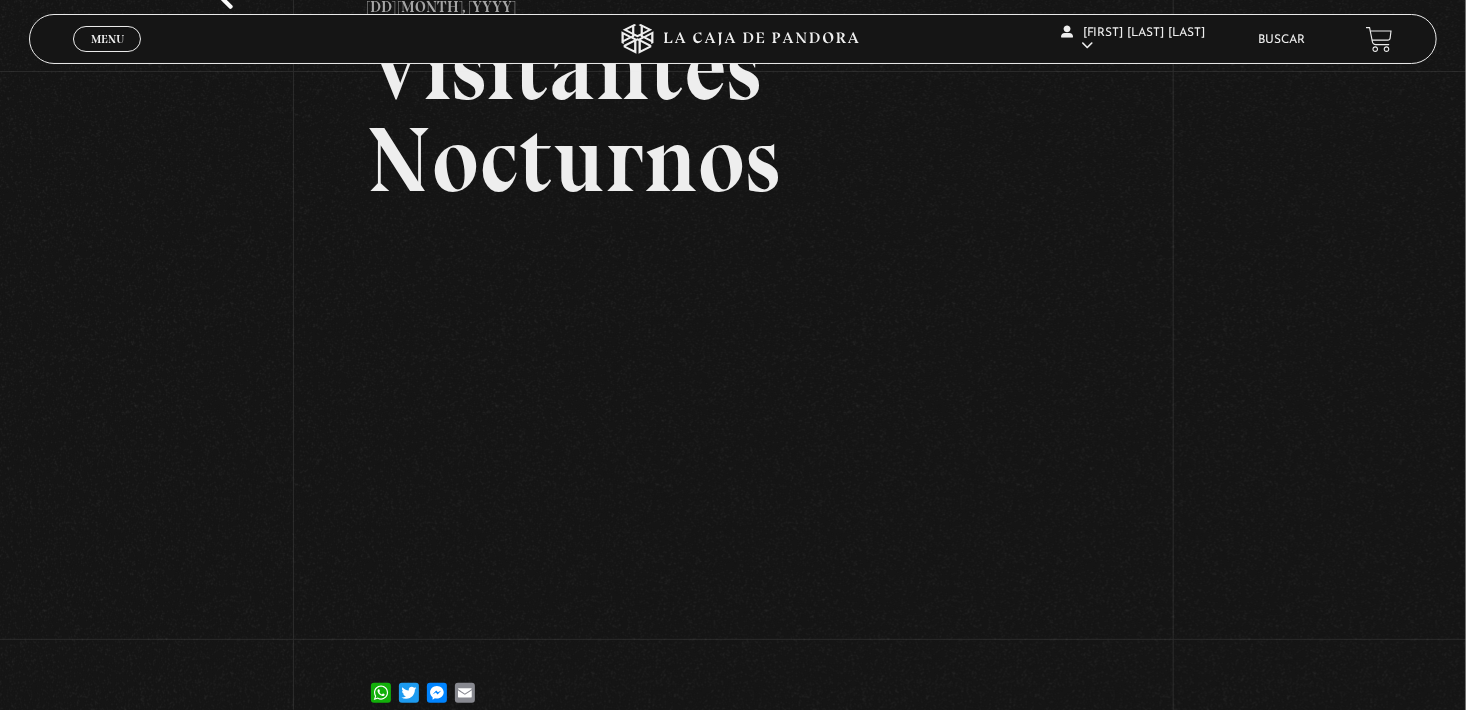 scroll, scrollTop: 200, scrollLeft: 0, axis: vertical 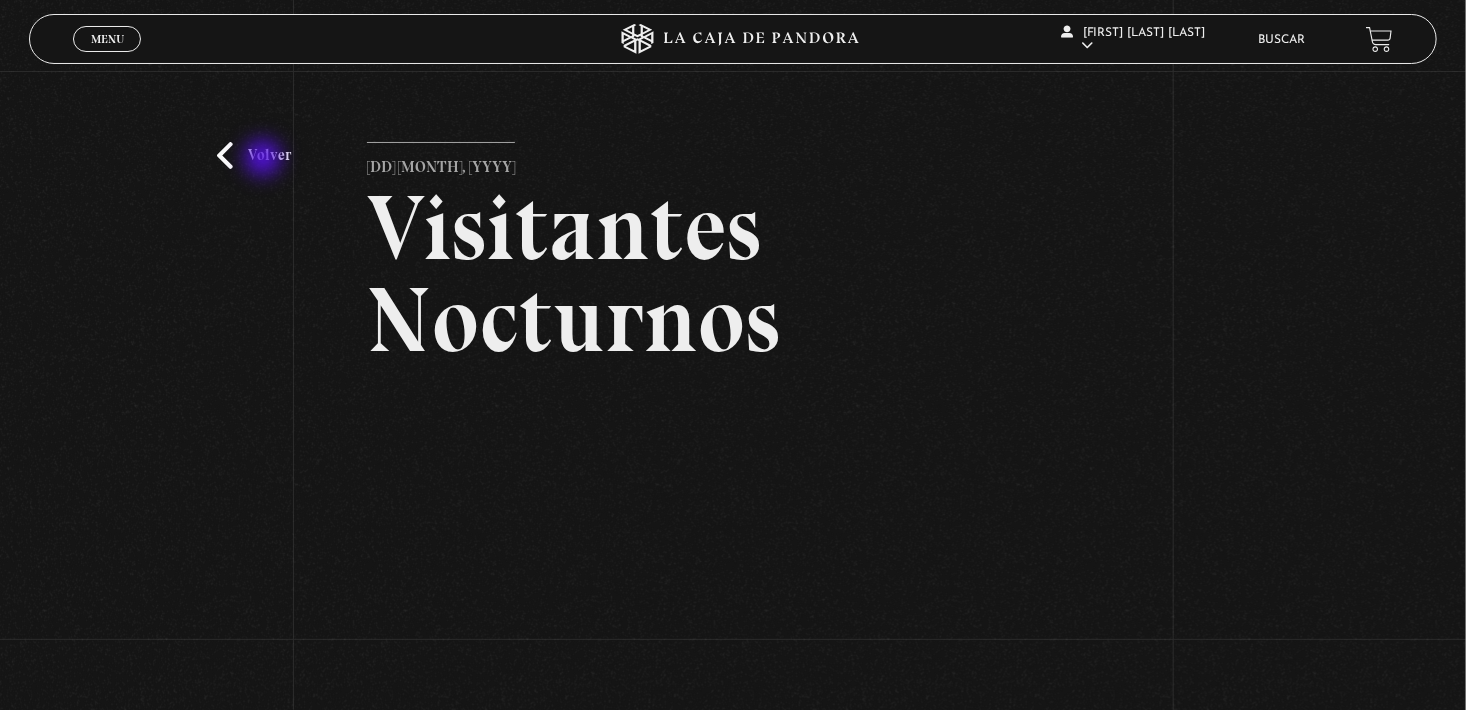 click on "Volver" at bounding box center [254, 155] 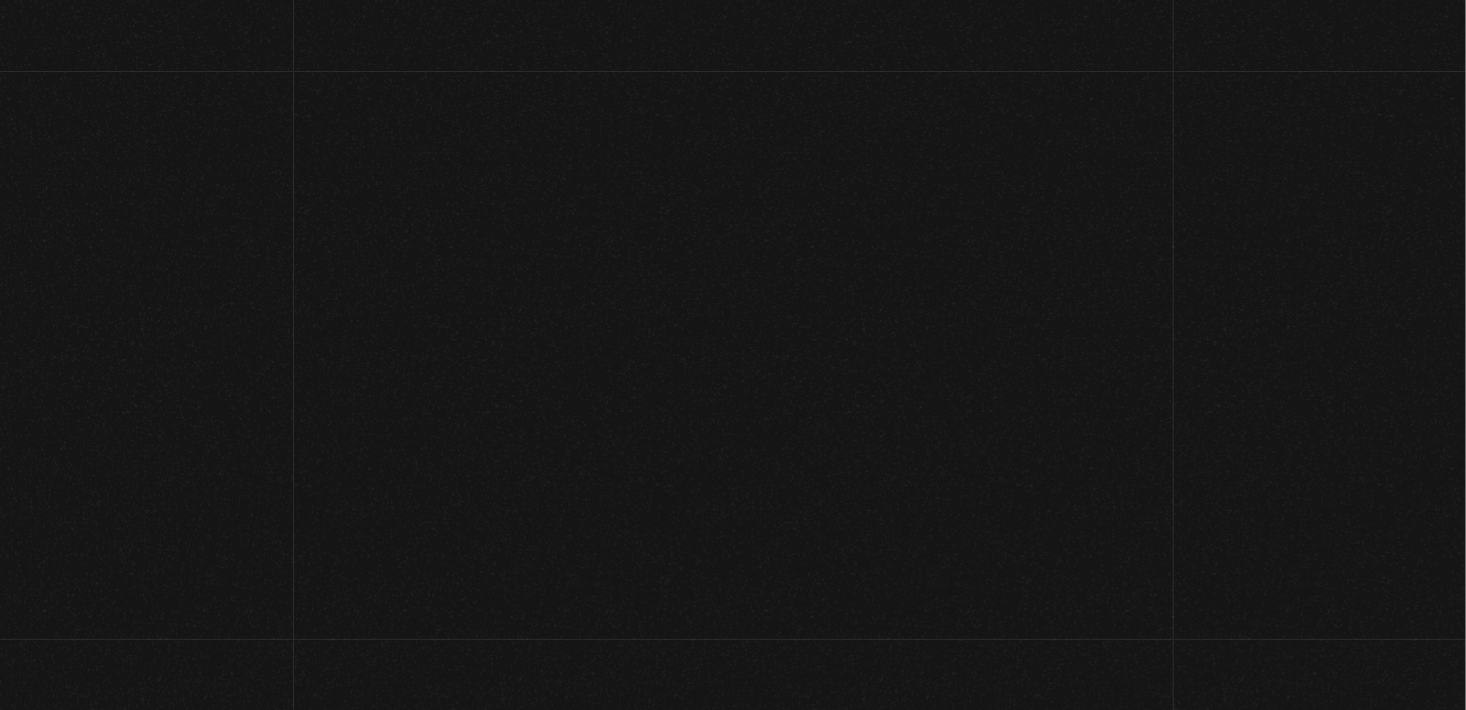 scroll, scrollTop: 6880, scrollLeft: 0, axis: vertical 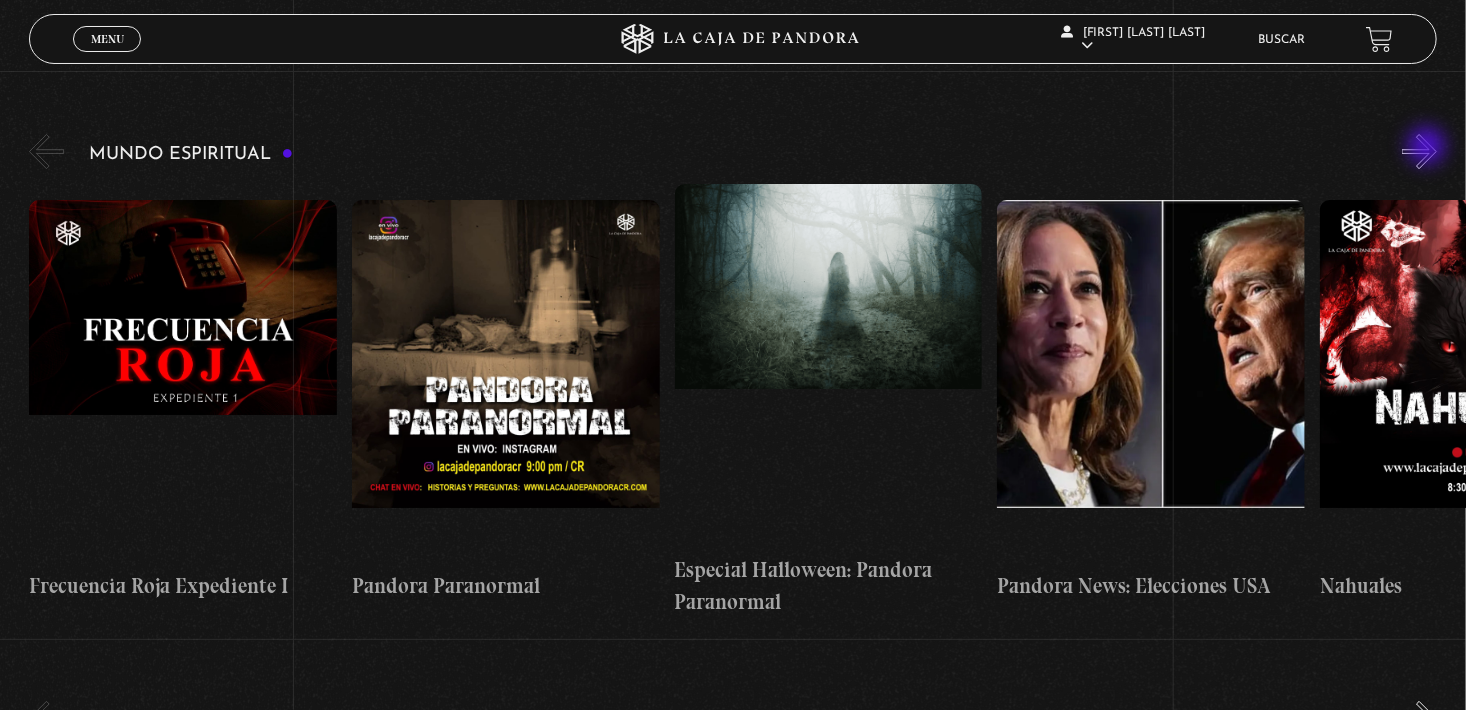 click on "»" at bounding box center (1419, 151) 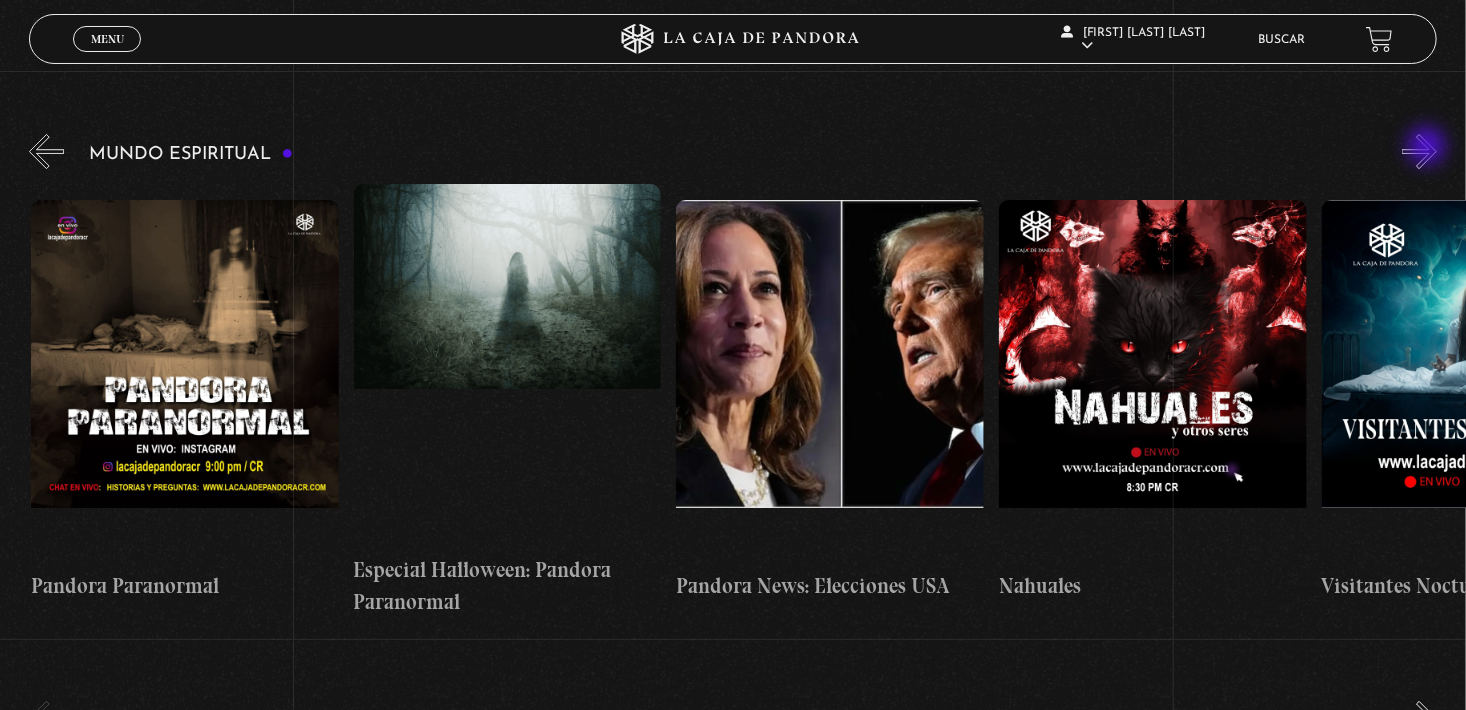 scroll, scrollTop: 0, scrollLeft: 322, axis: horizontal 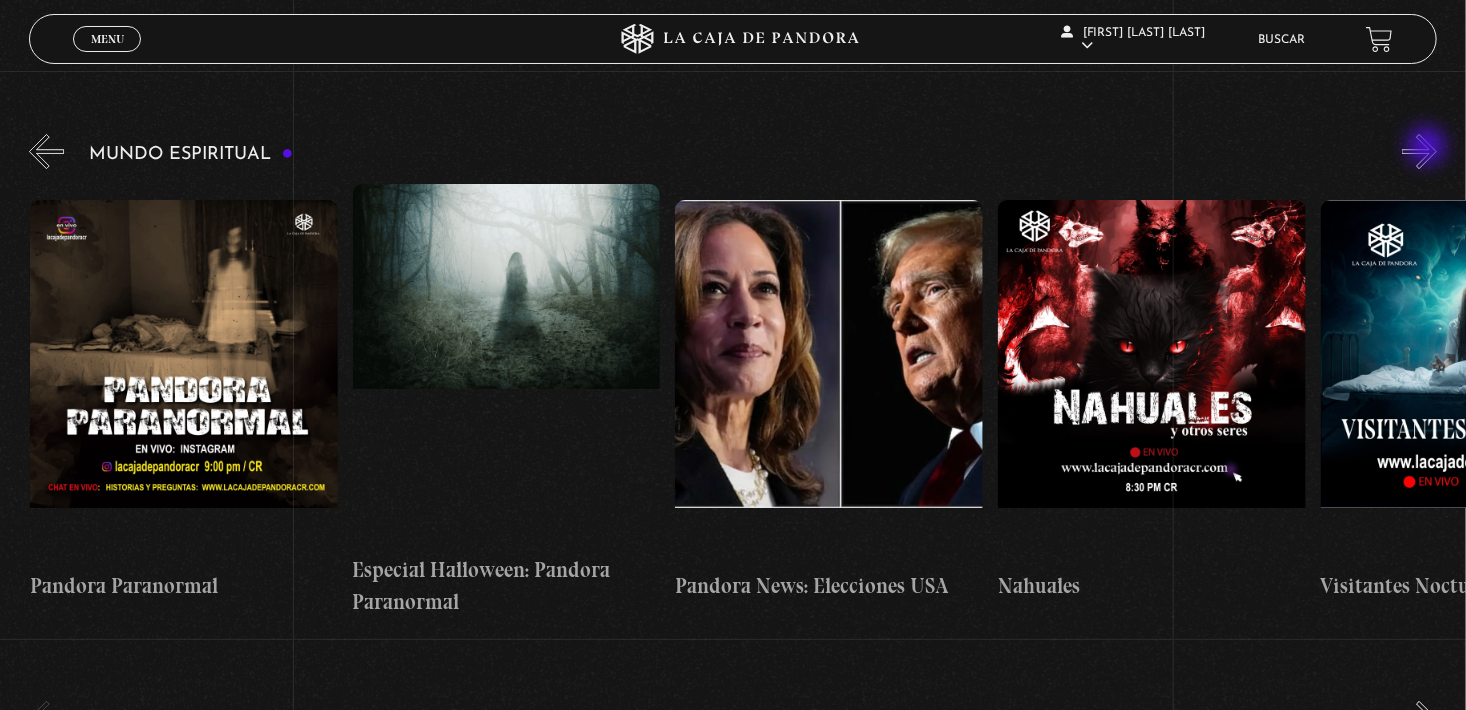 click on "»" at bounding box center [1419, 151] 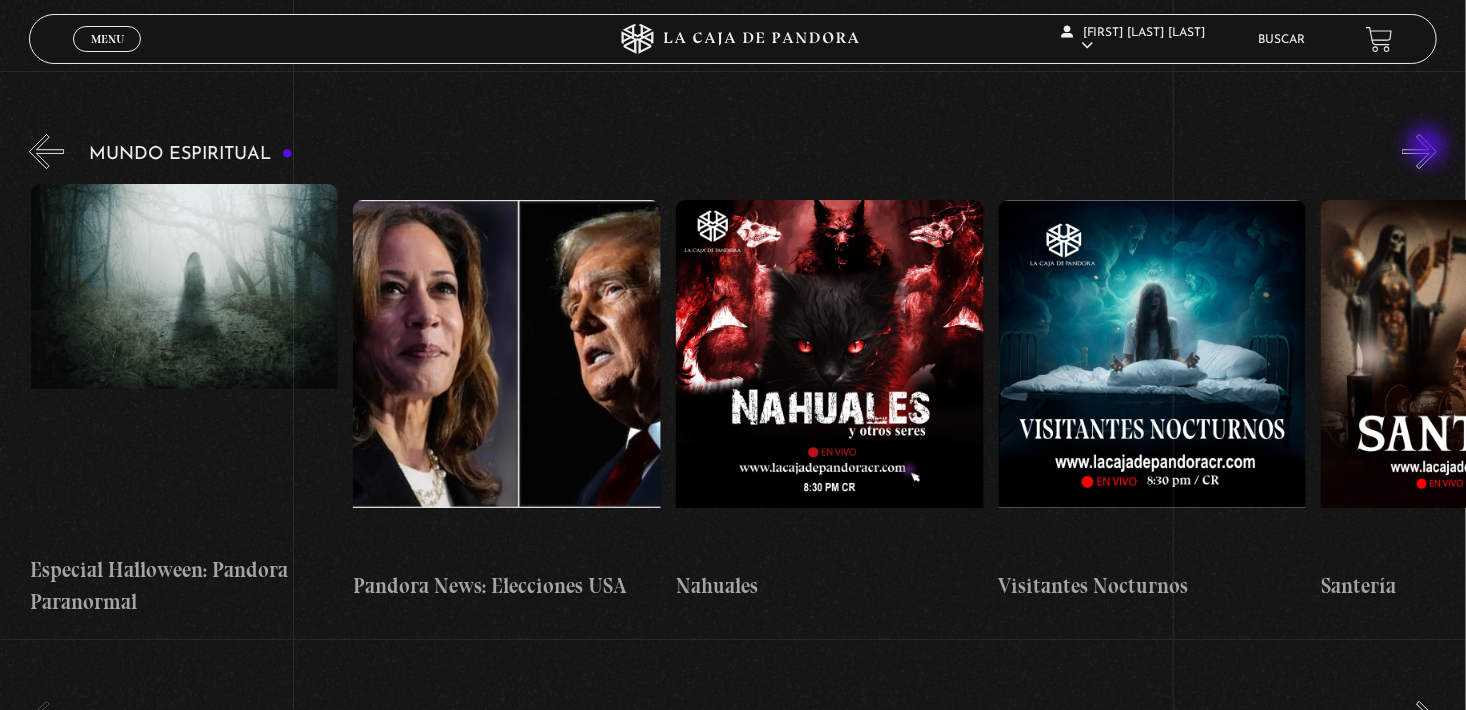 click on "»" at bounding box center [1419, 151] 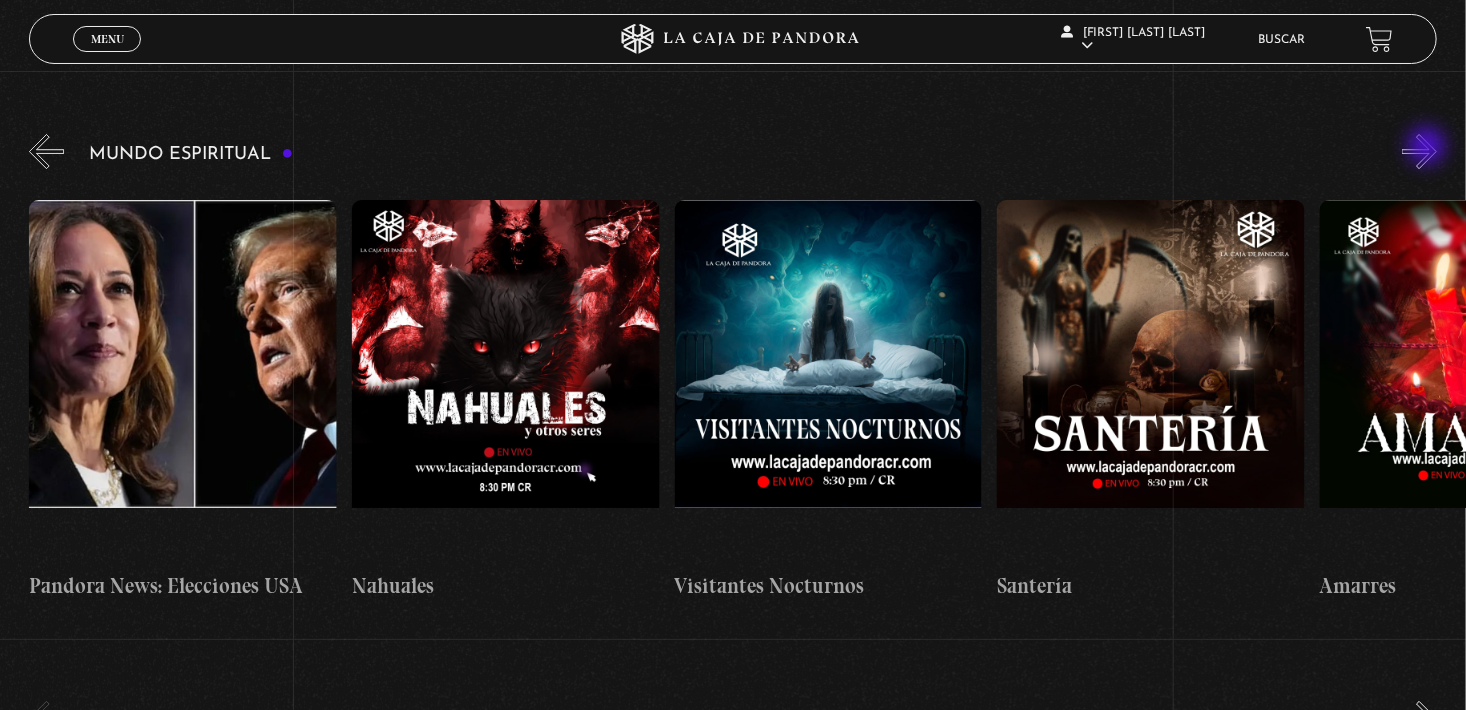 click on "»" at bounding box center [1419, 151] 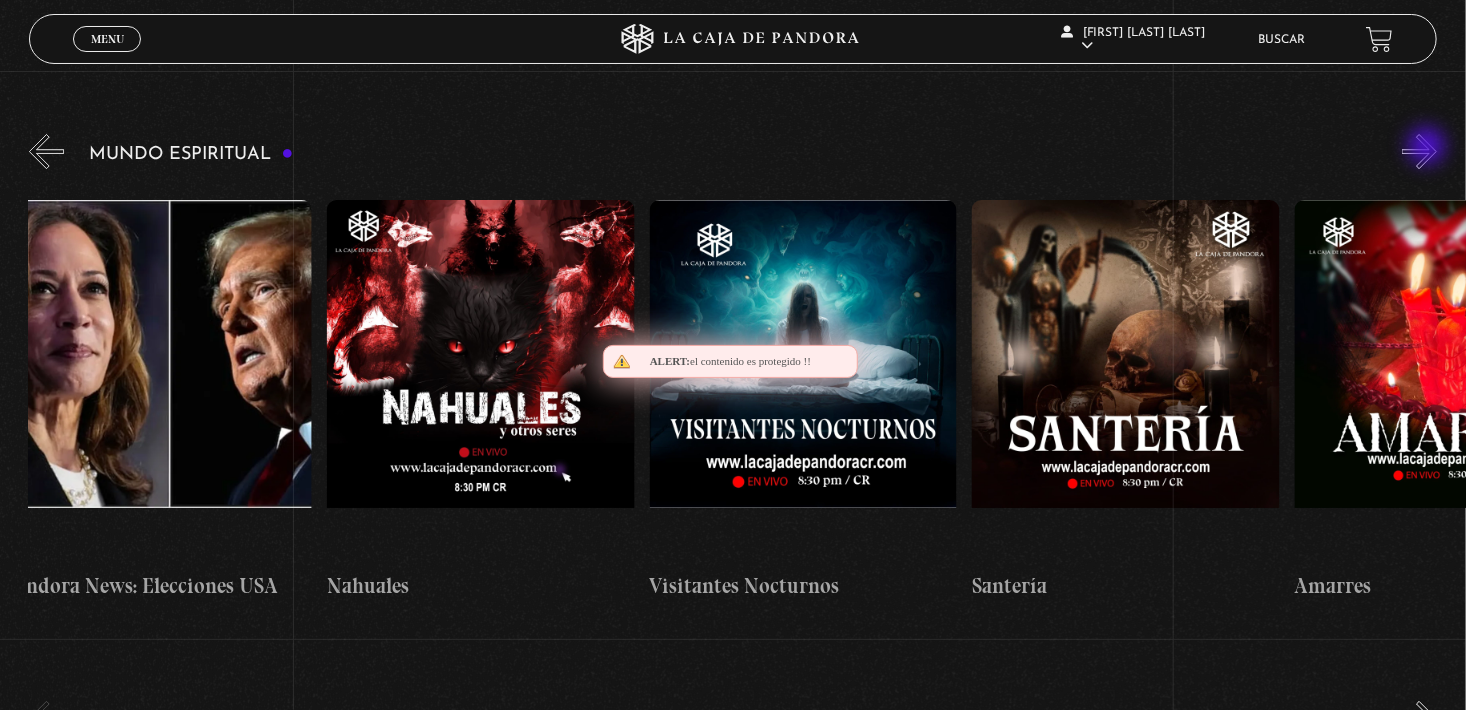 click on "»" at bounding box center (1419, 151) 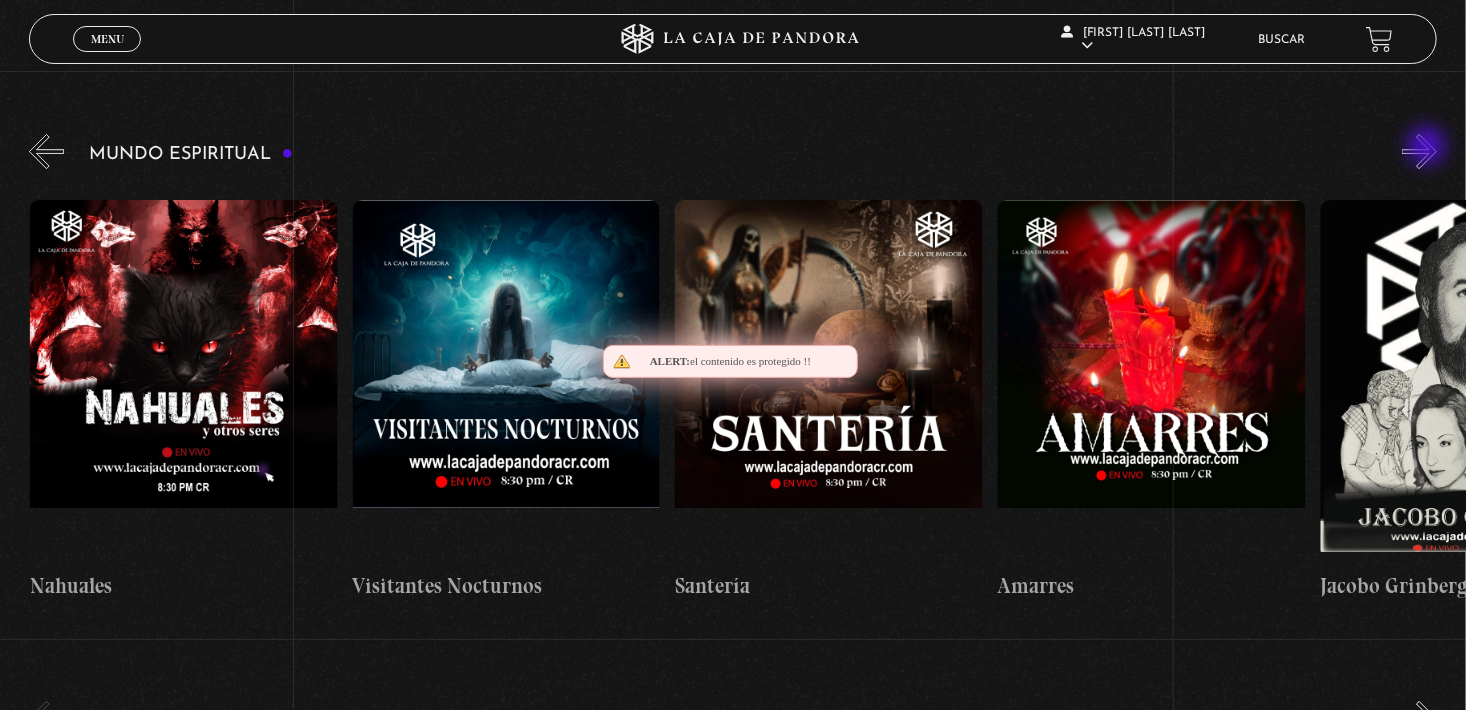 click on "»" at bounding box center [1419, 151] 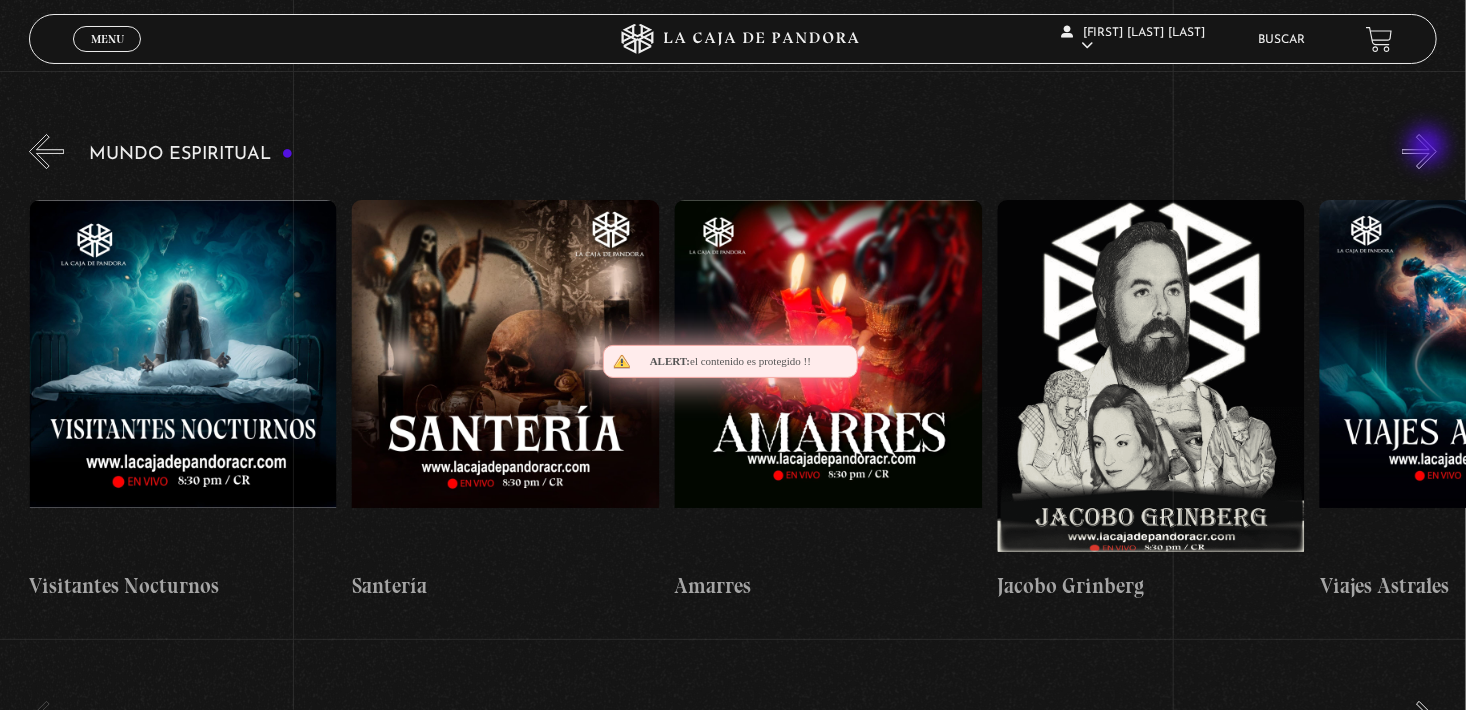 click on "»" at bounding box center (1419, 151) 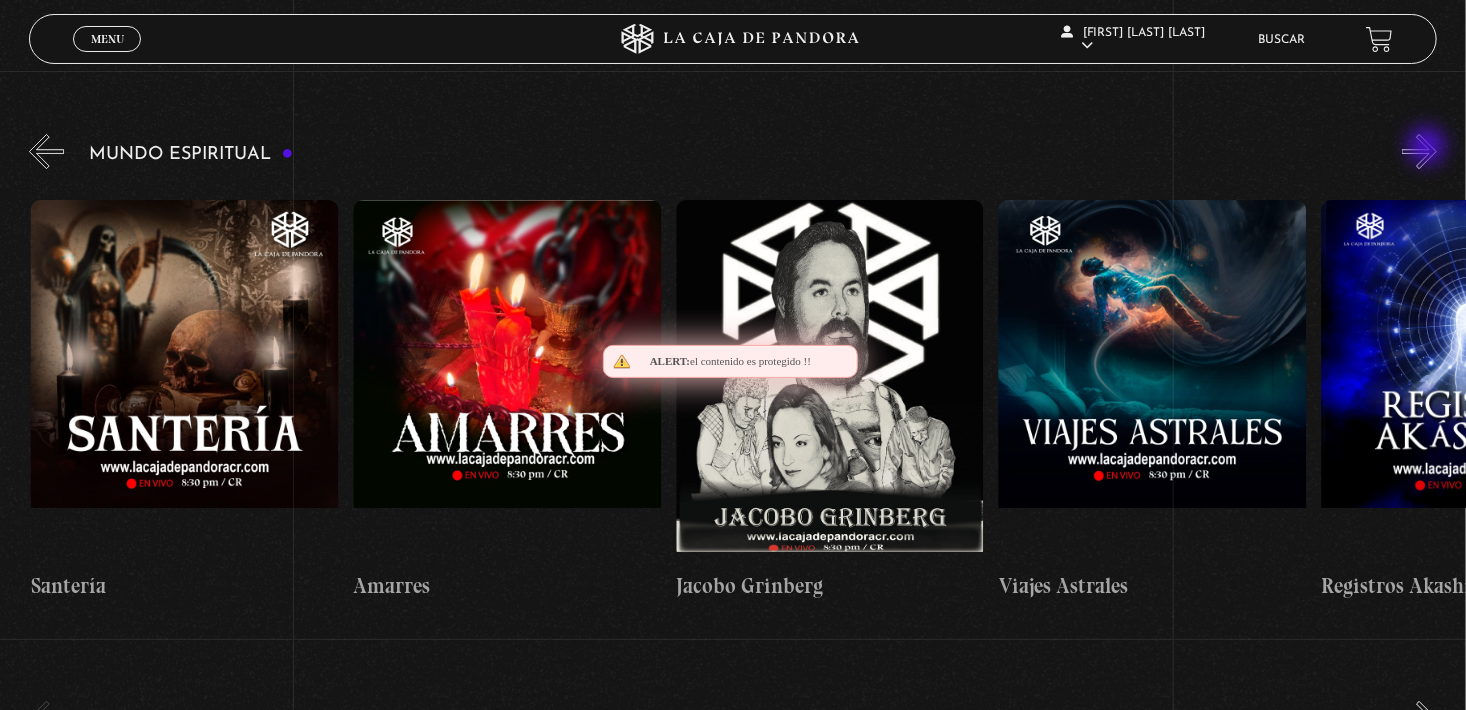 scroll, scrollTop: 0, scrollLeft: 1936, axis: horizontal 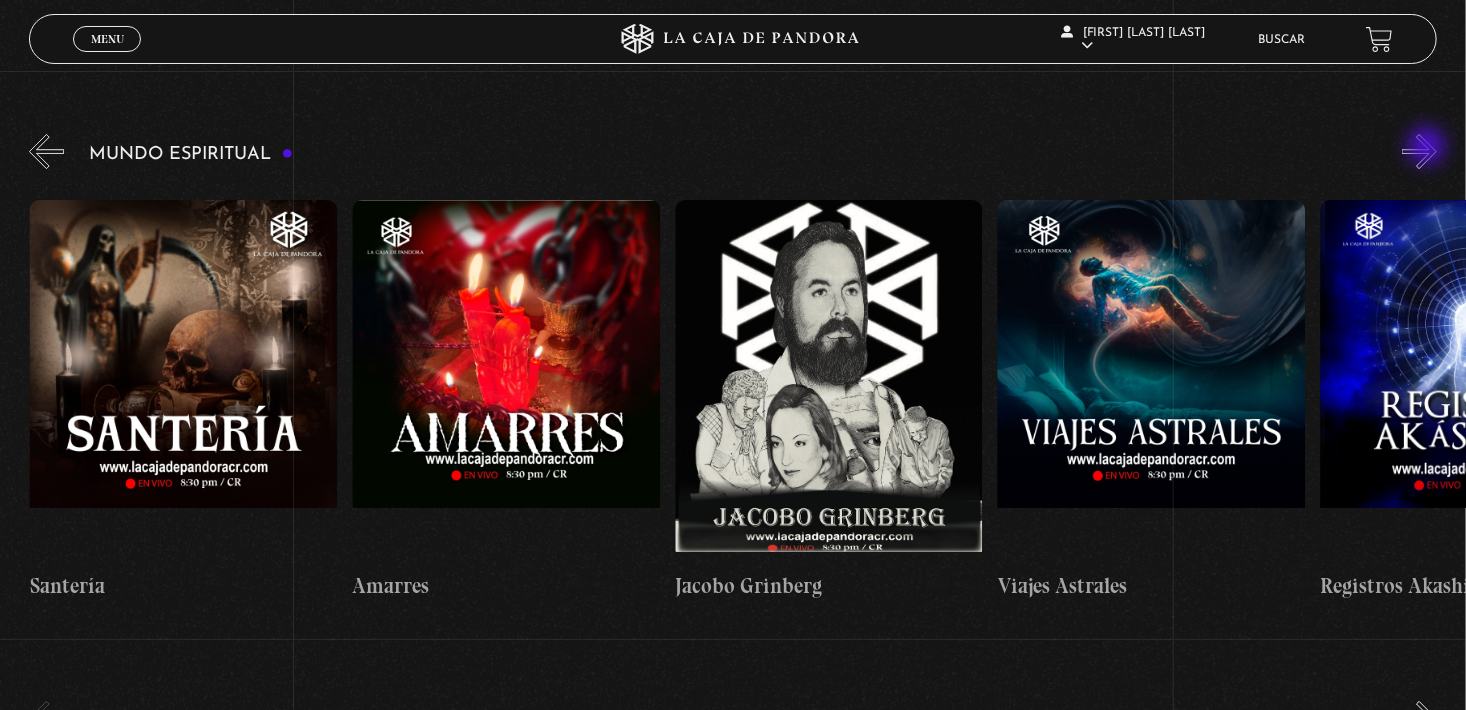 click on "»" at bounding box center [1419, 151] 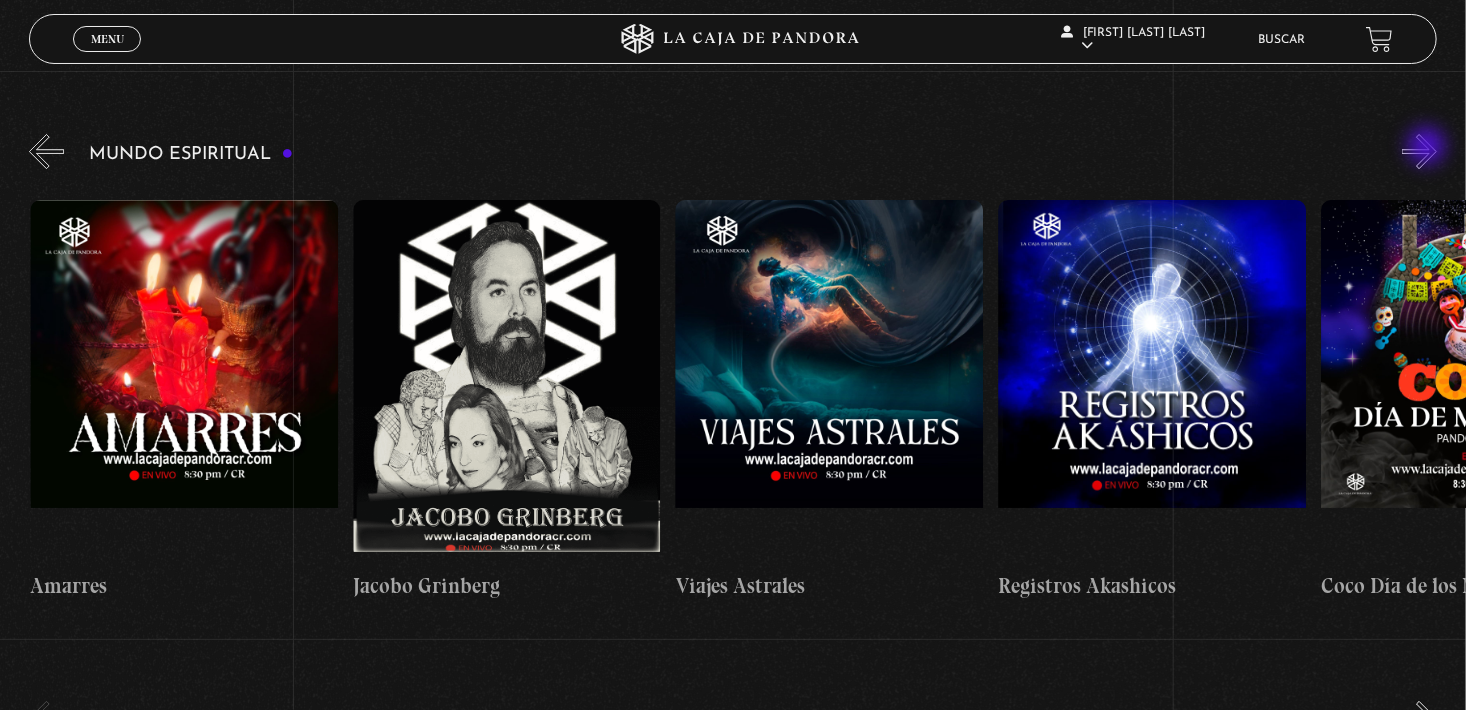 click on "»" at bounding box center [1419, 151] 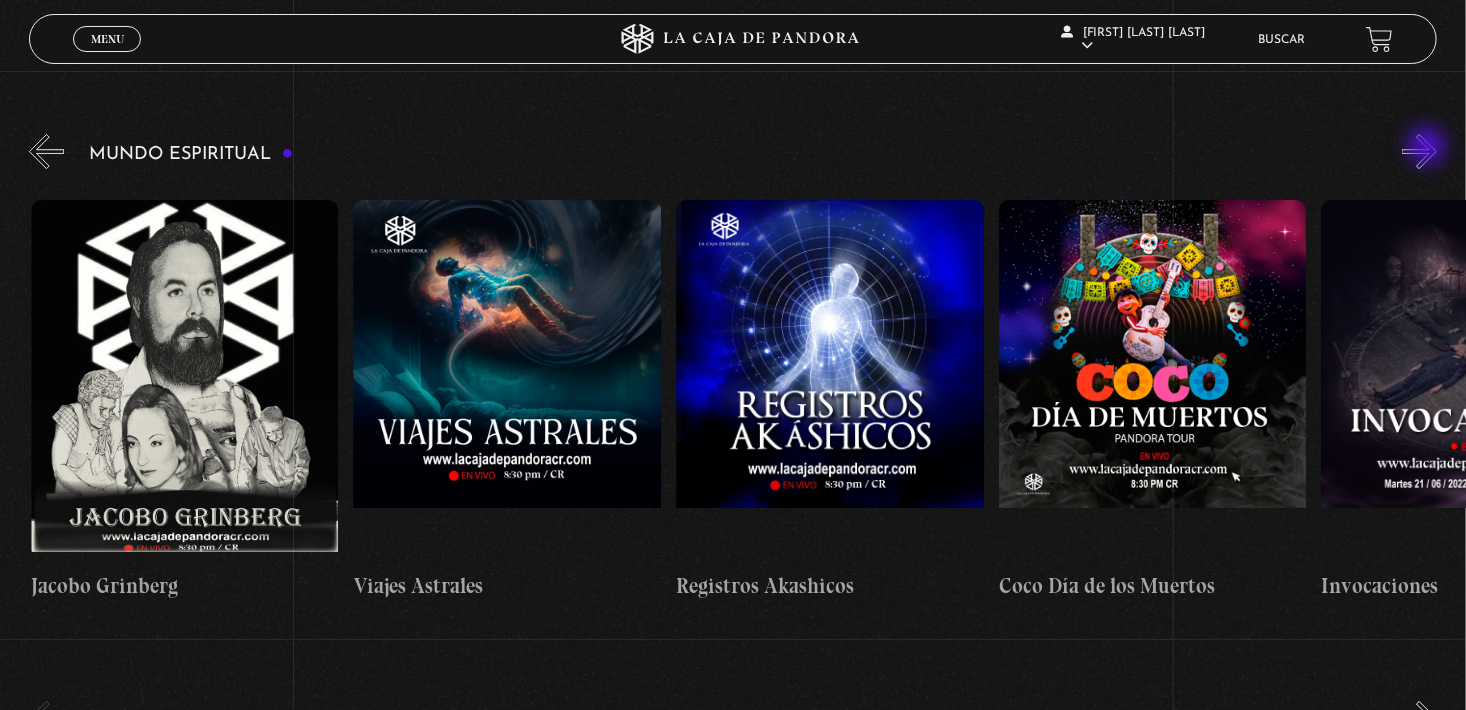 click on "»" at bounding box center [1419, 151] 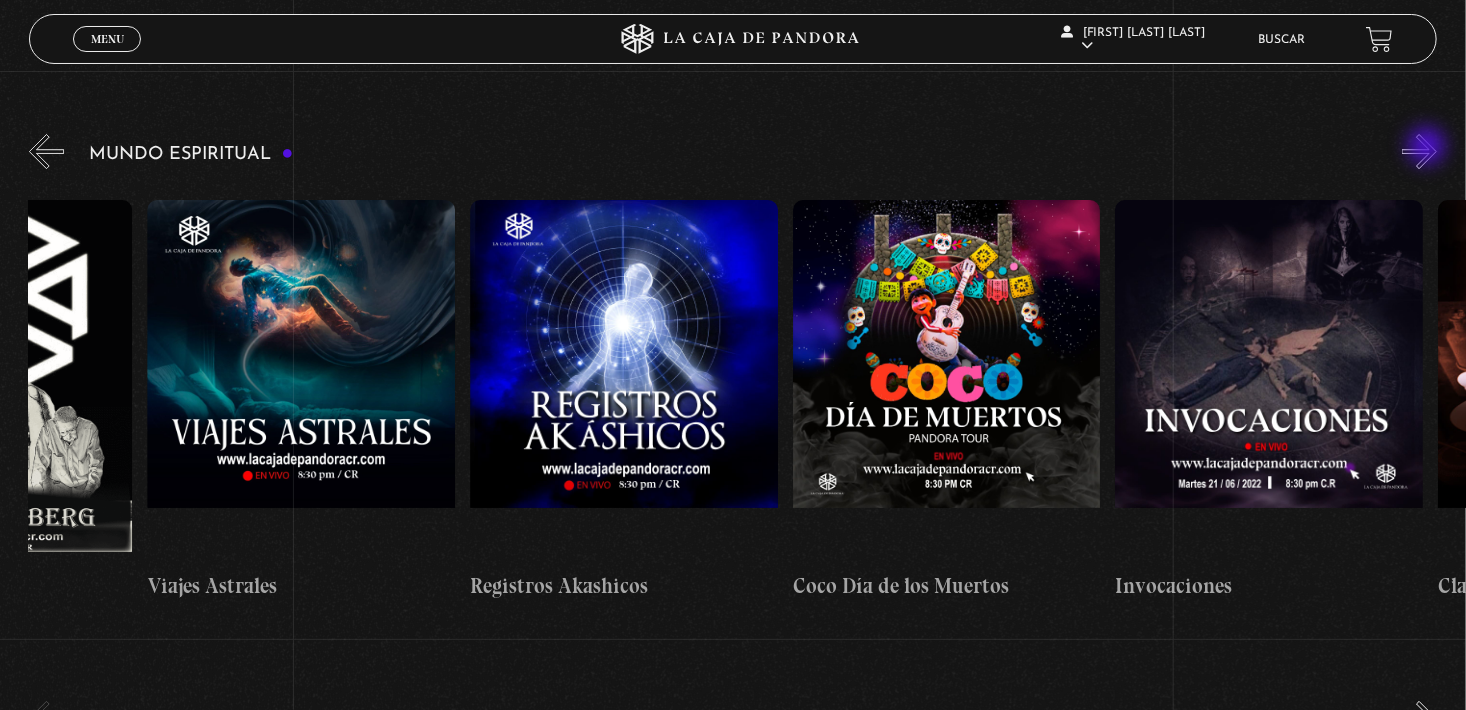 click on "»" at bounding box center (1419, 151) 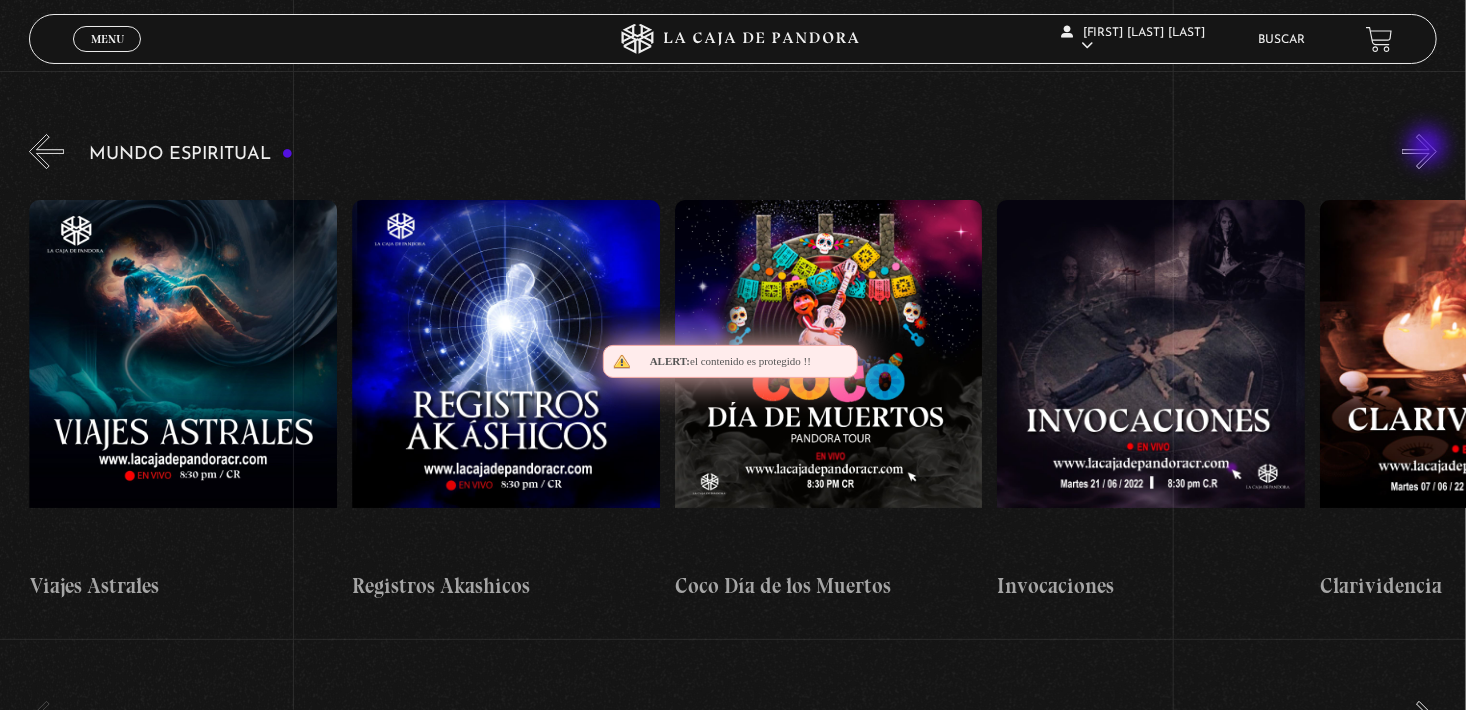 click on "»" at bounding box center [1419, 151] 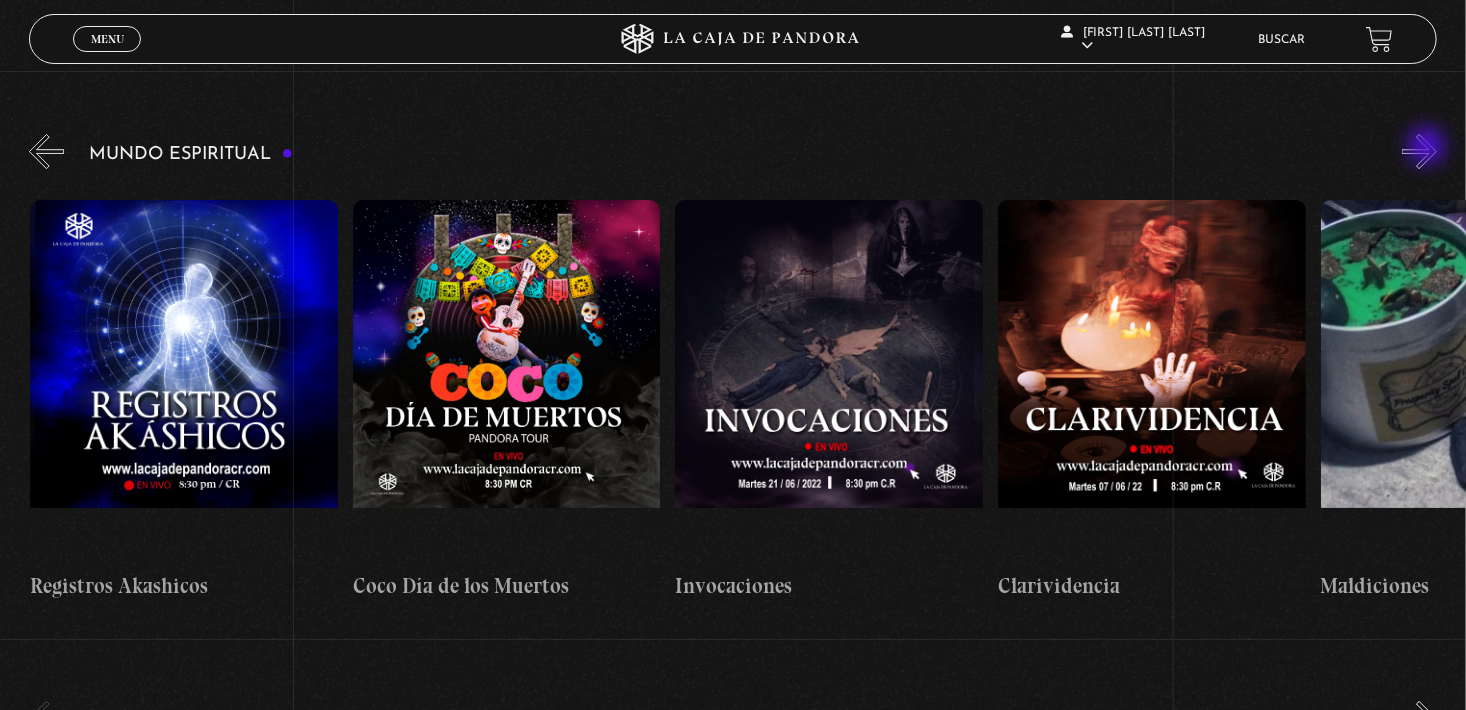 click on "»" at bounding box center [1419, 151] 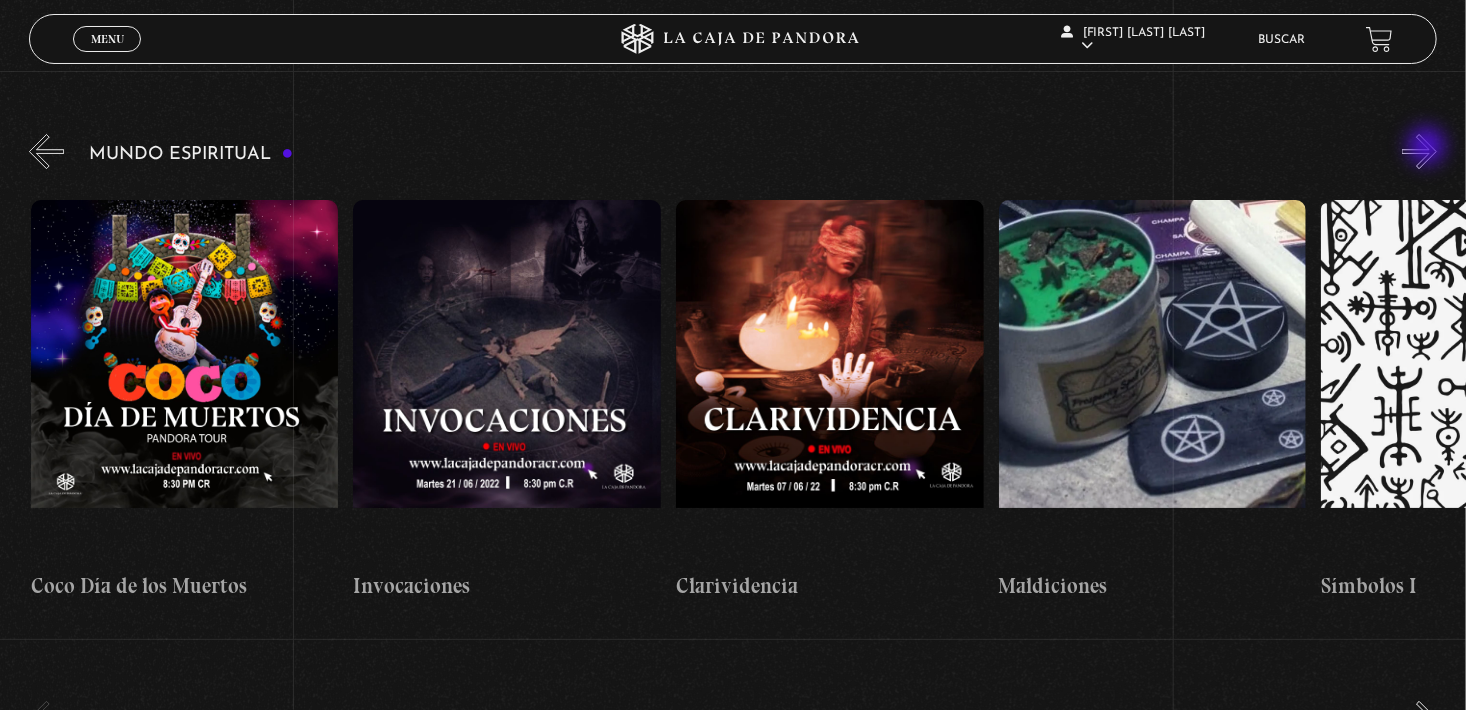click on "»" at bounding box center [1419, 151] 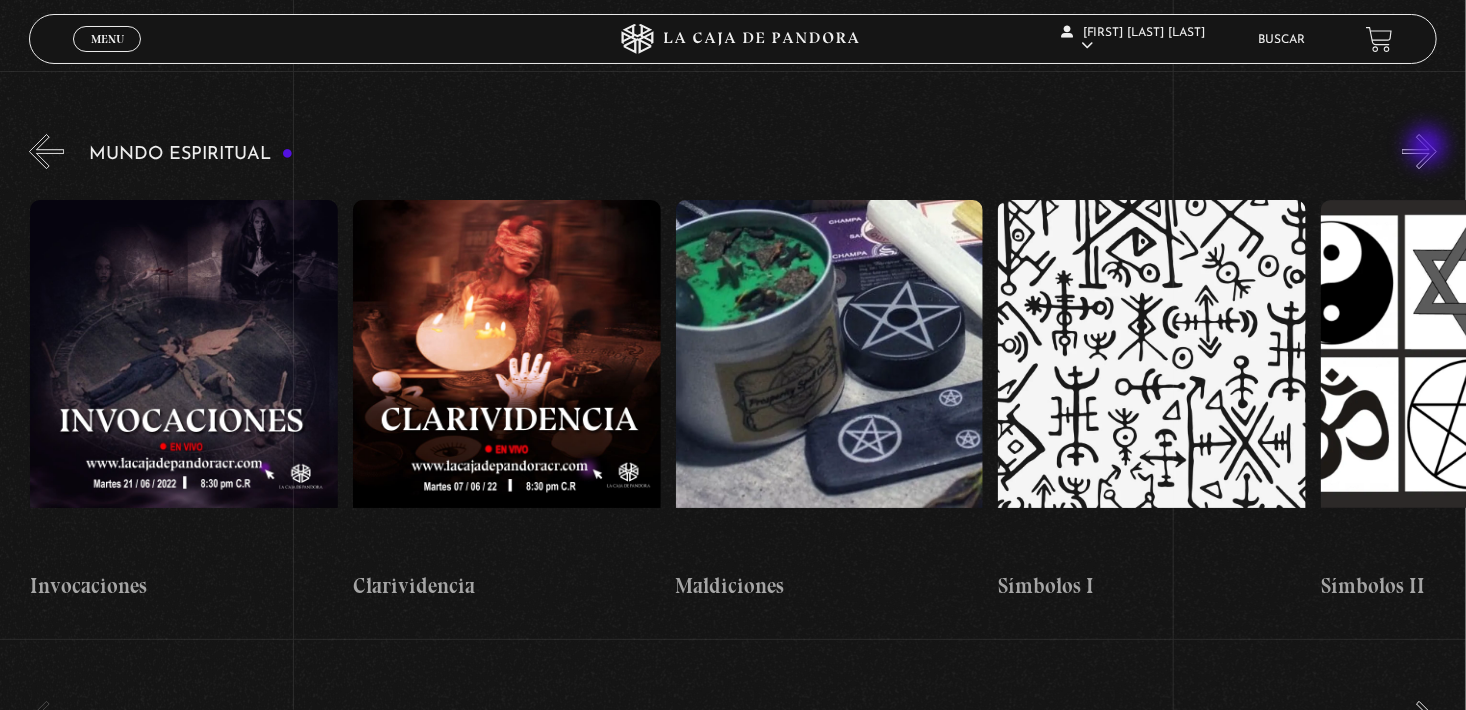 click on "»" at bounding box center (1419, 151) 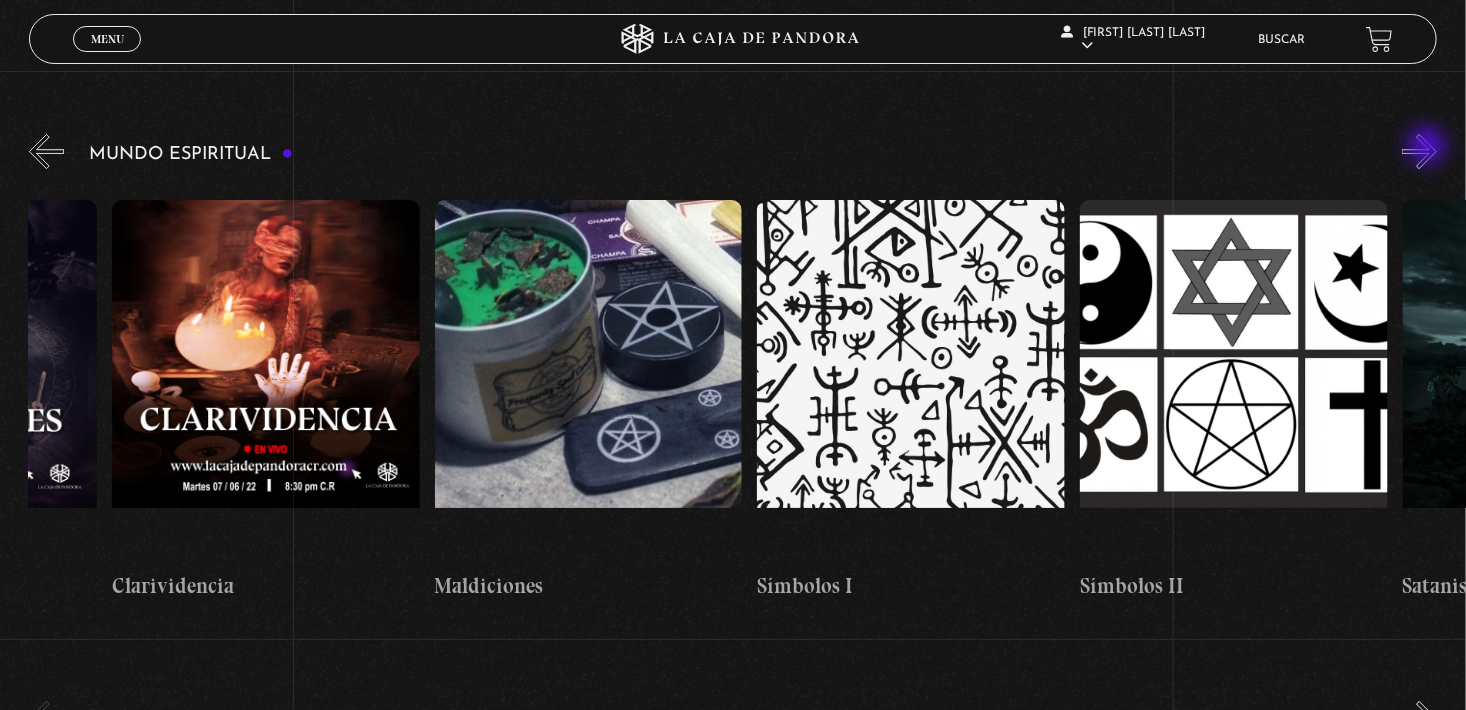 click on "»" at bounding box center [1419, 151] 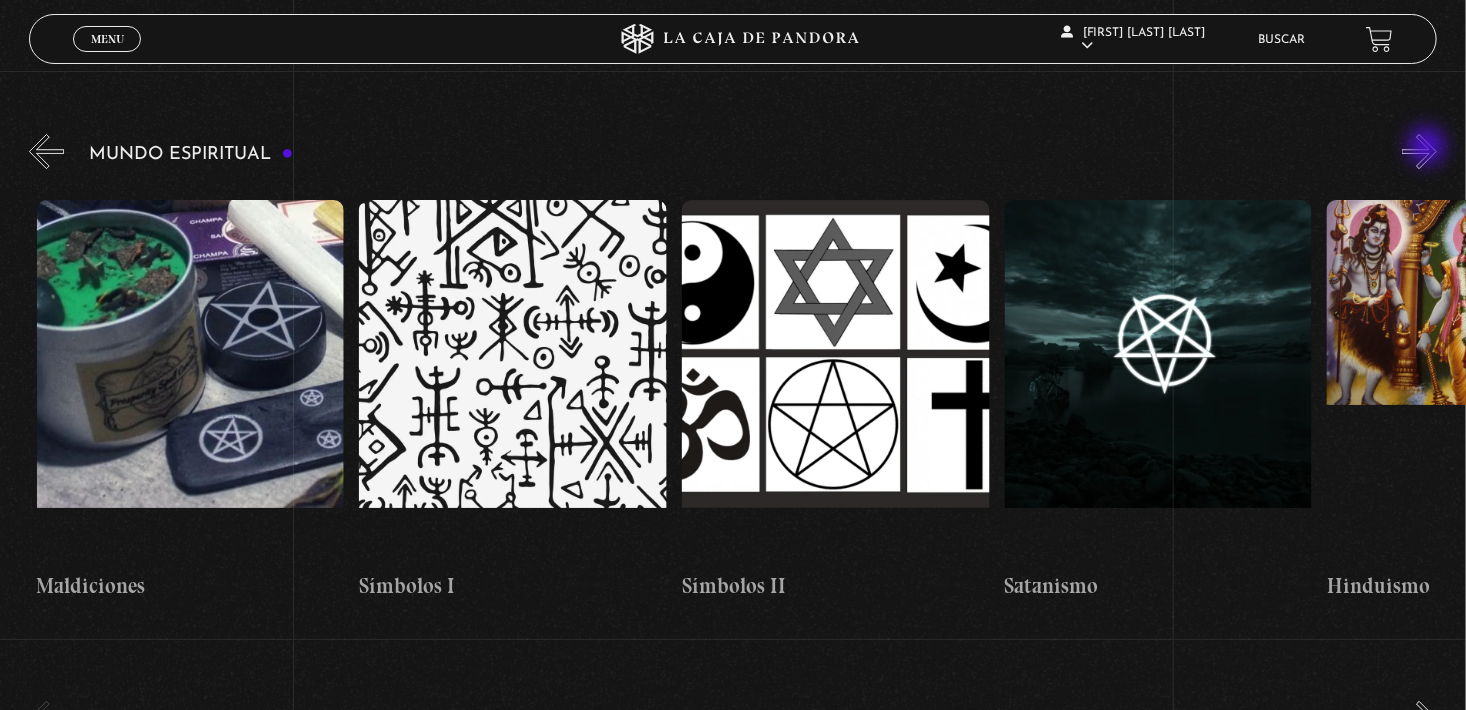 click on "»" at bounding box center [1419, 151] 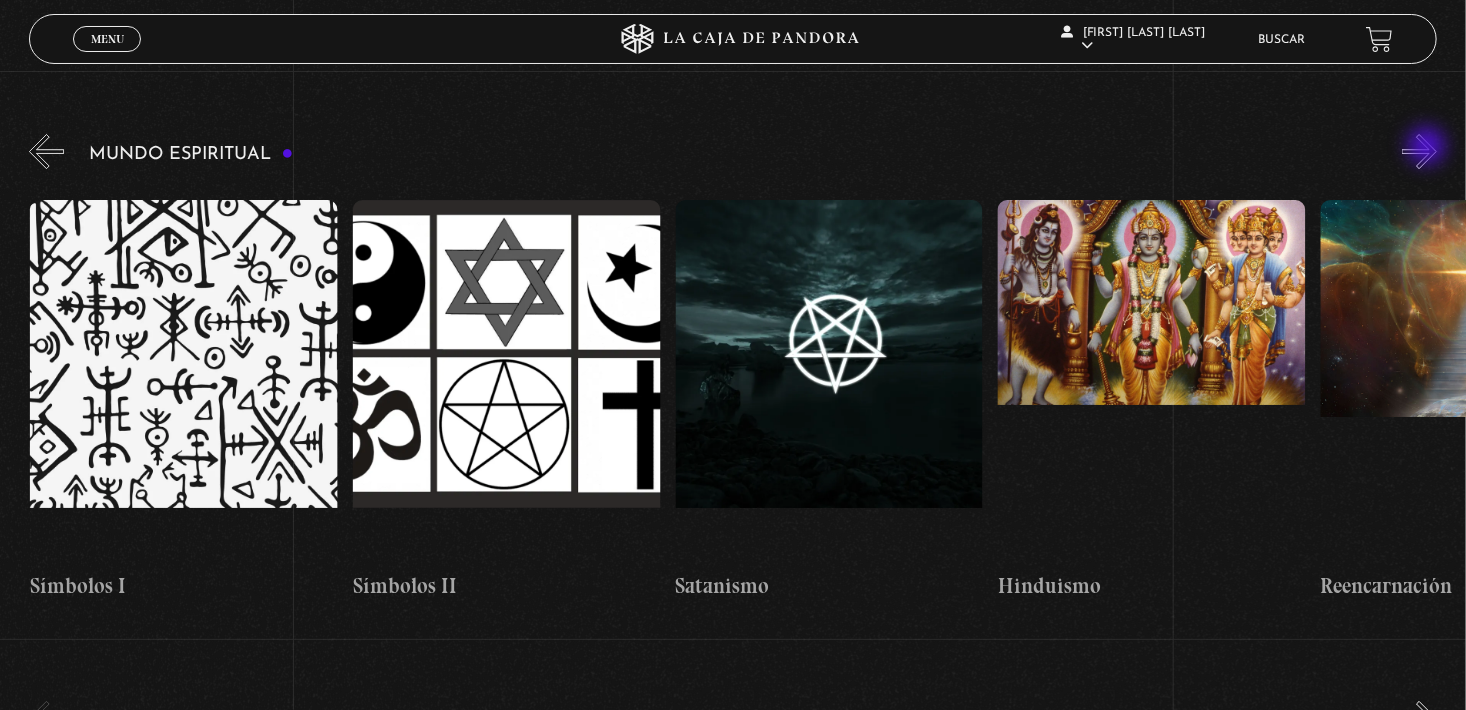 scroll, scrollTop: 0, scrollLeft: 4840, axis: horizontal 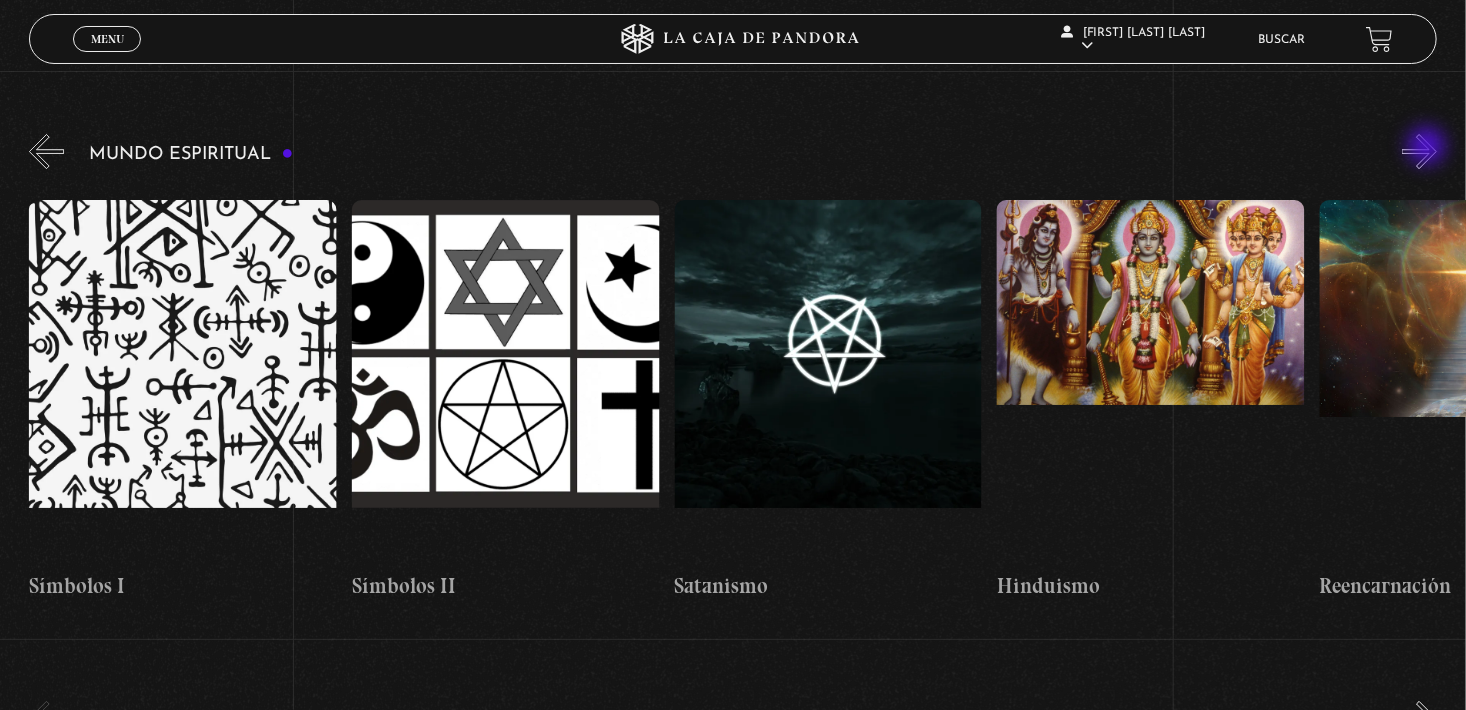 click on "»" at bounding box center (1419, 151) 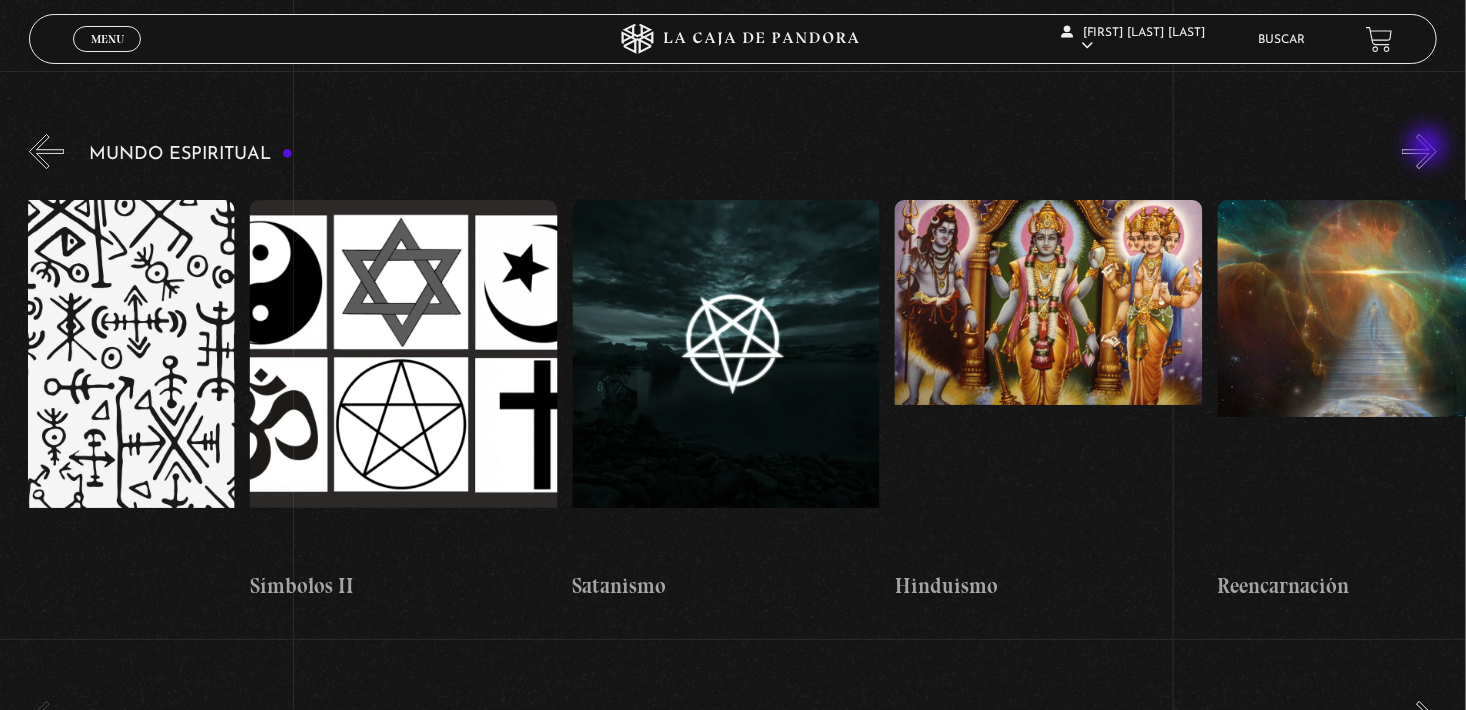 scroll, scrollTop: 0, scrollLeft: 5001, axis: horizontal 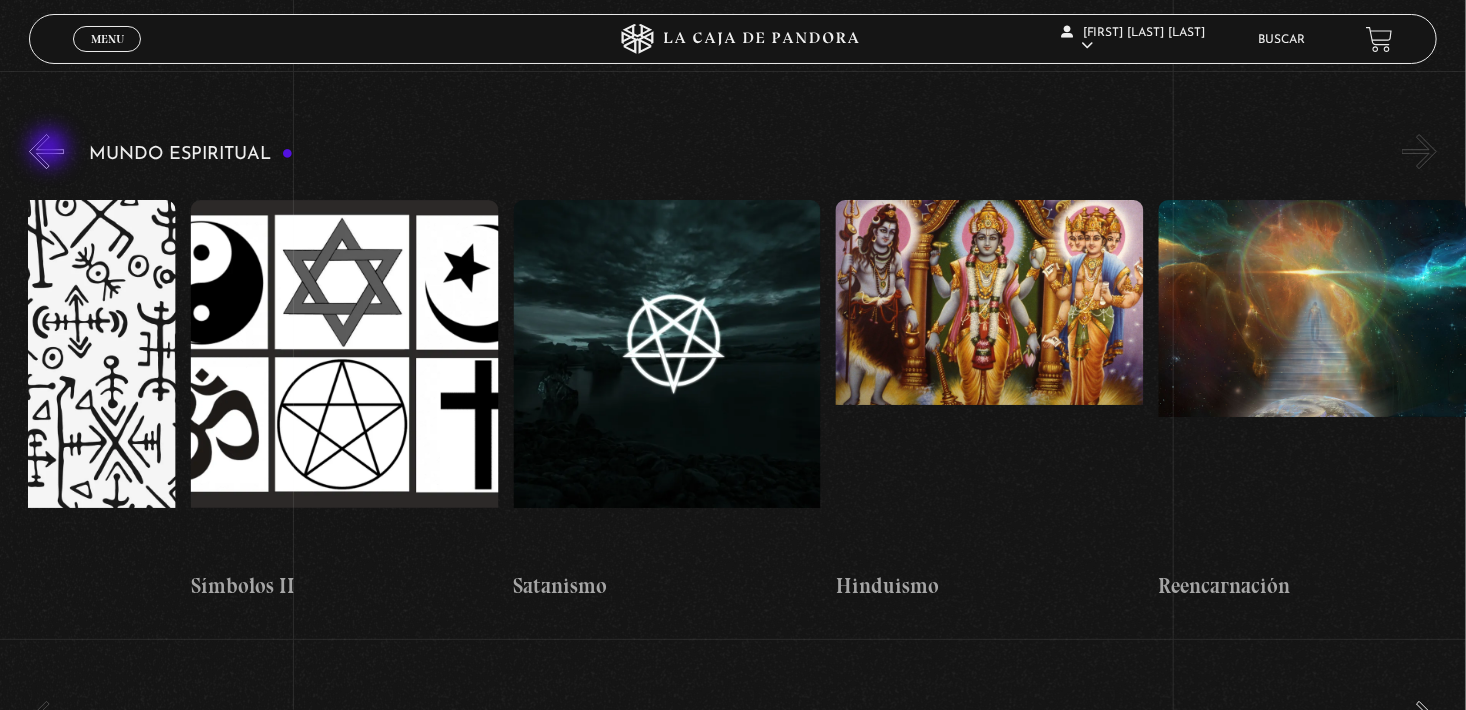 click on "«" at bounding box center (46, 151) 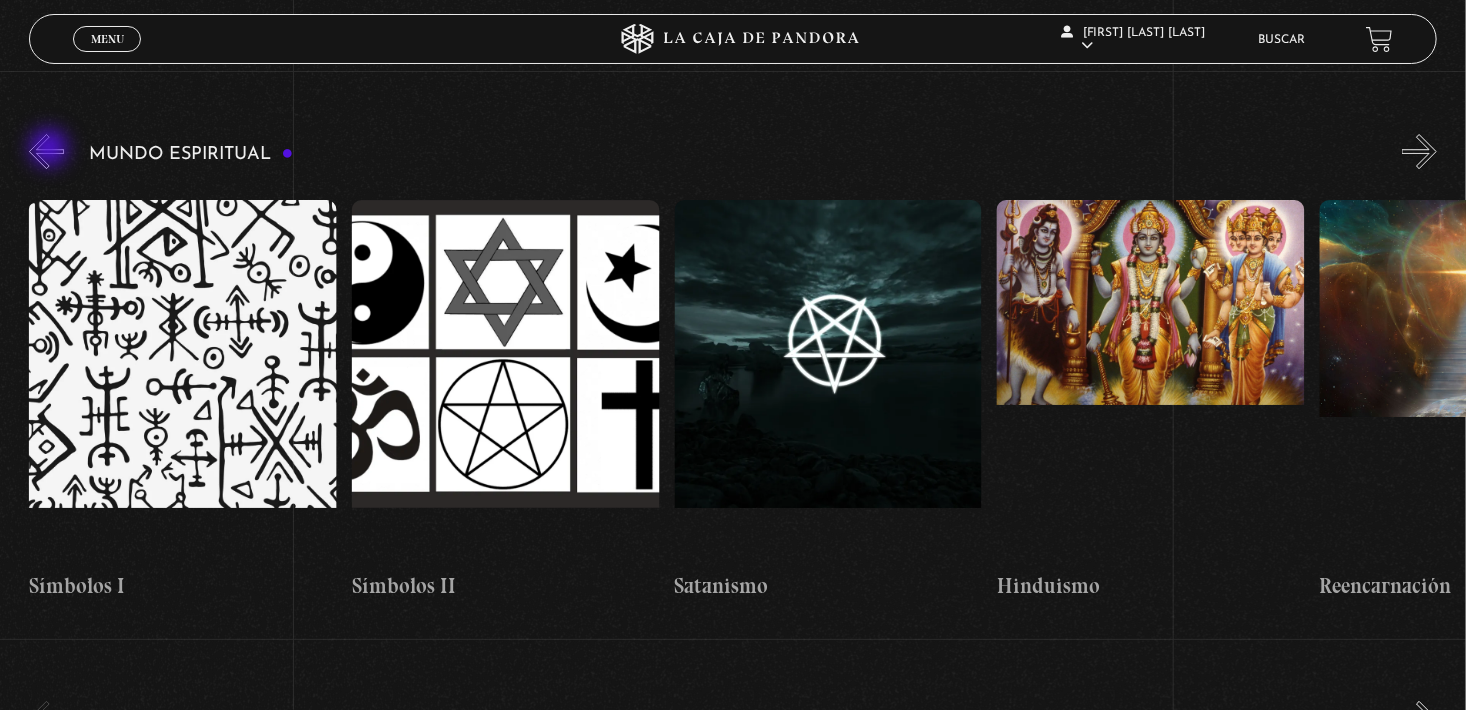 click on "«" at bounding box center [46, 151] 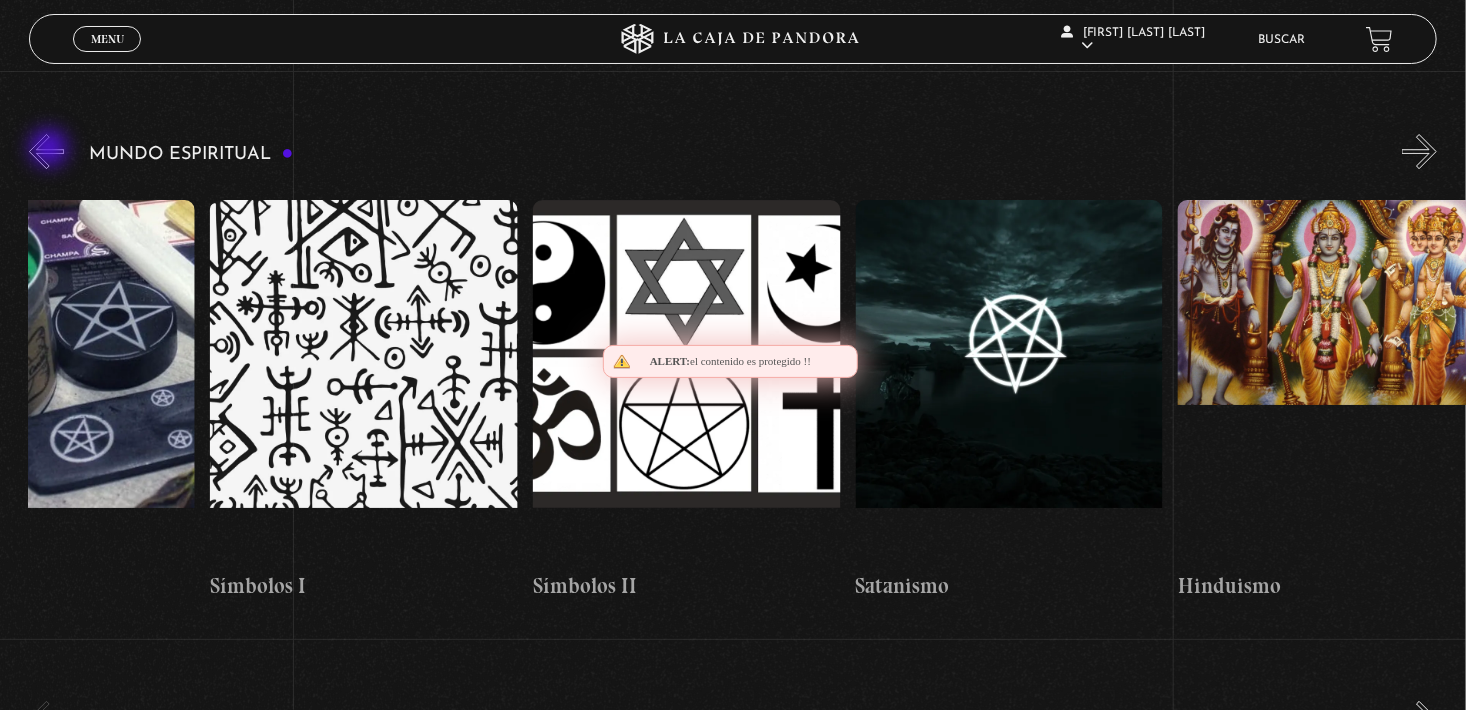 click on "«" at bounding box center [46, 151] 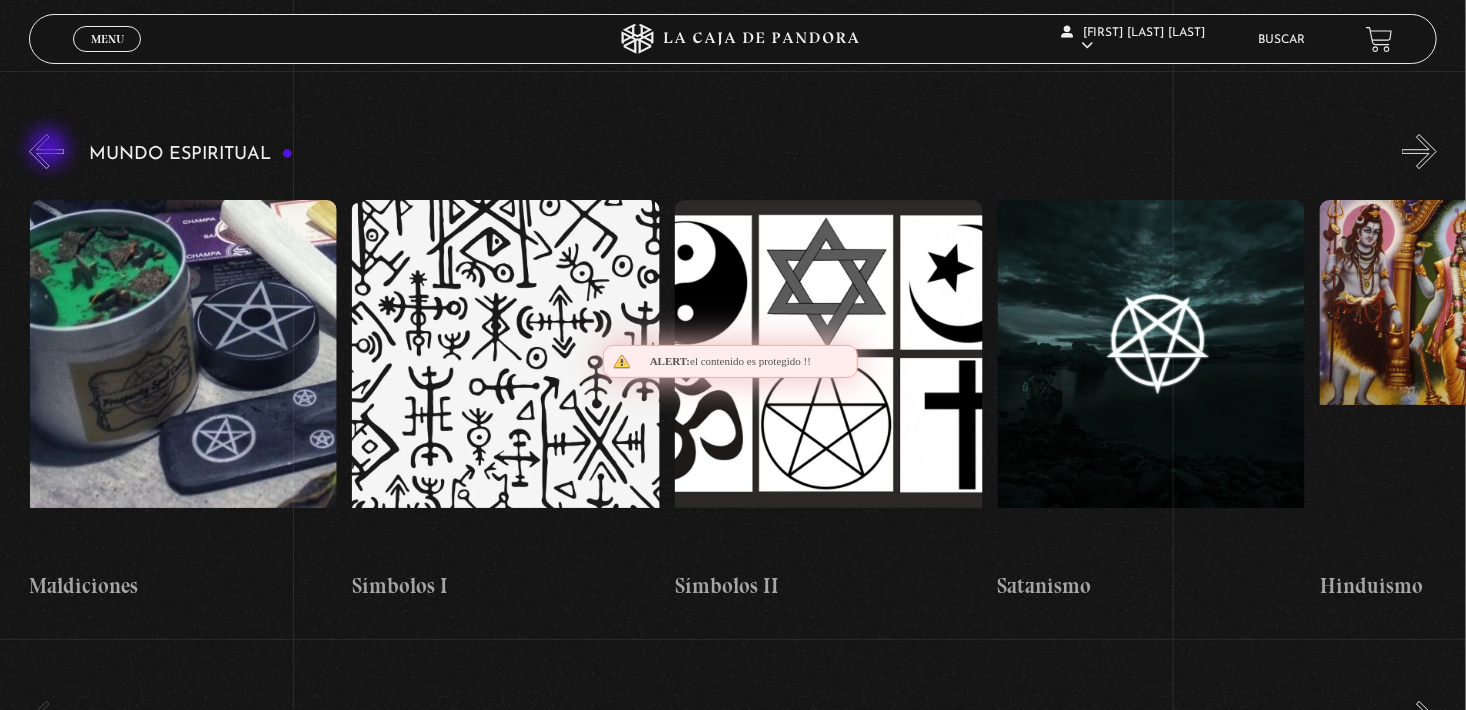 click on "«" at bounding box center [46, 151] 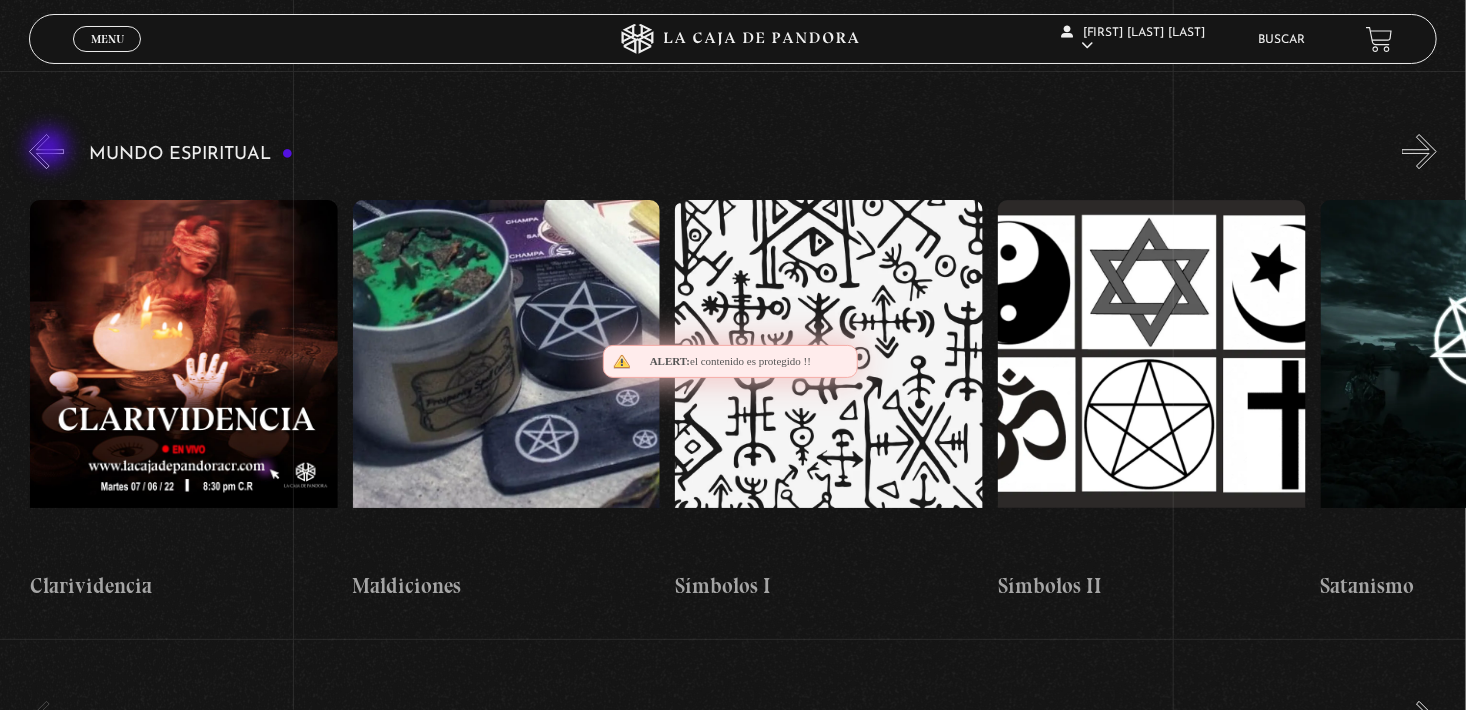 click on "«" at bounding box center [46, 151] 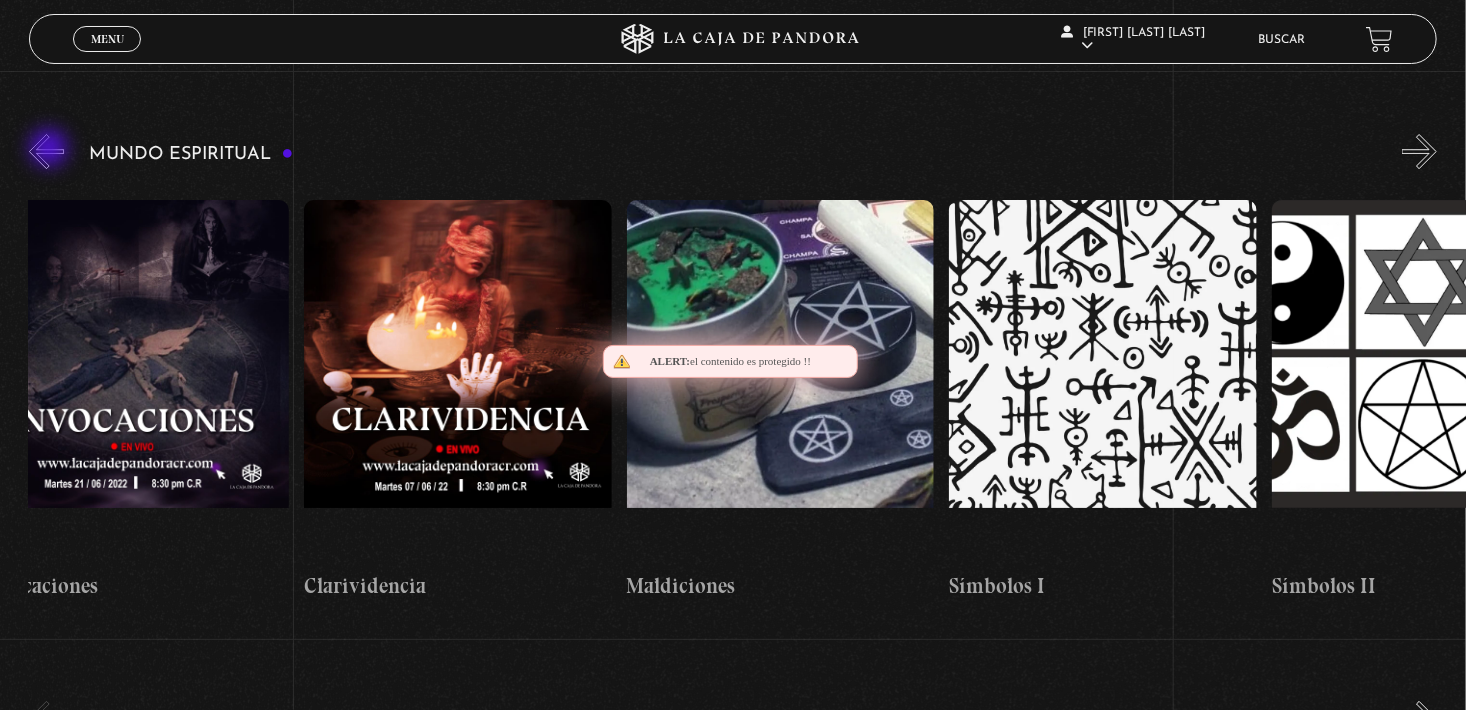 click on "«" at bounding box center [46, 151] 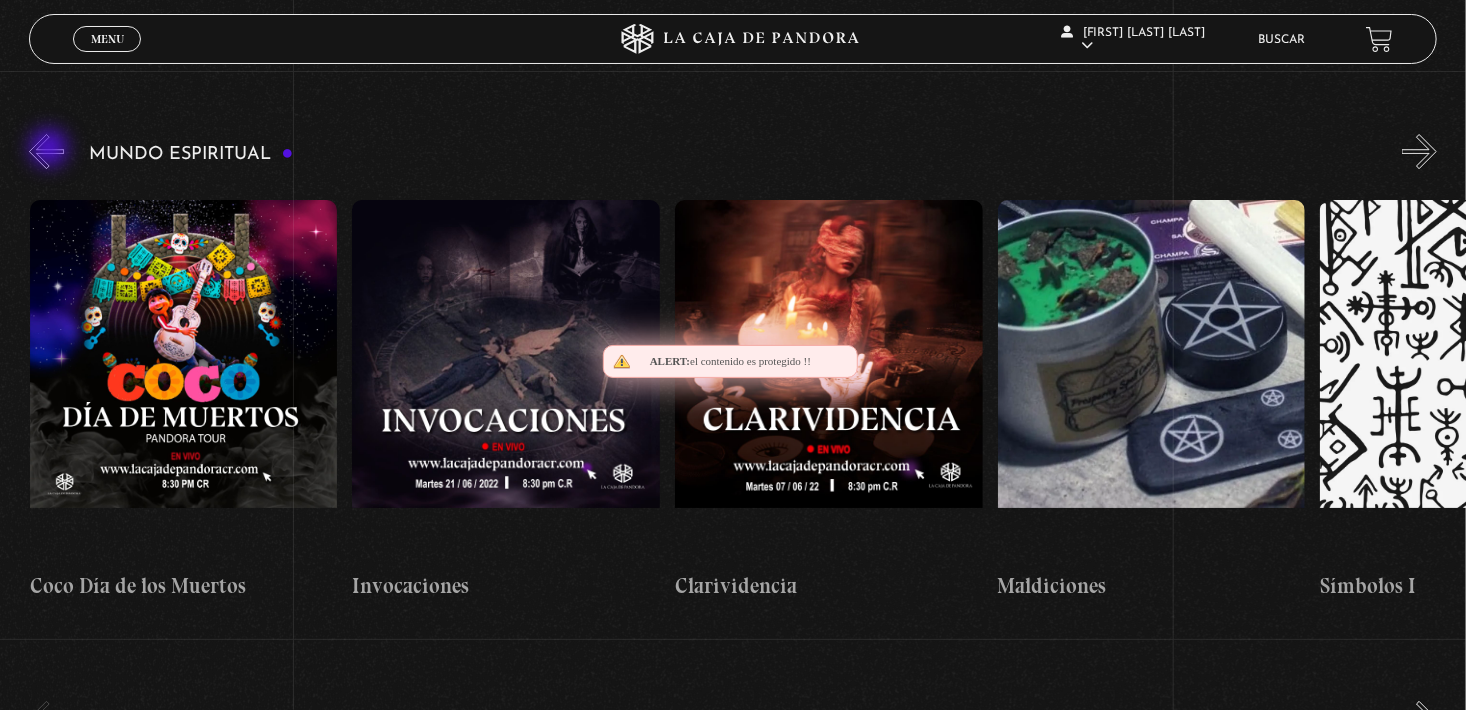 click on "«" at bounding box center [46, 151] 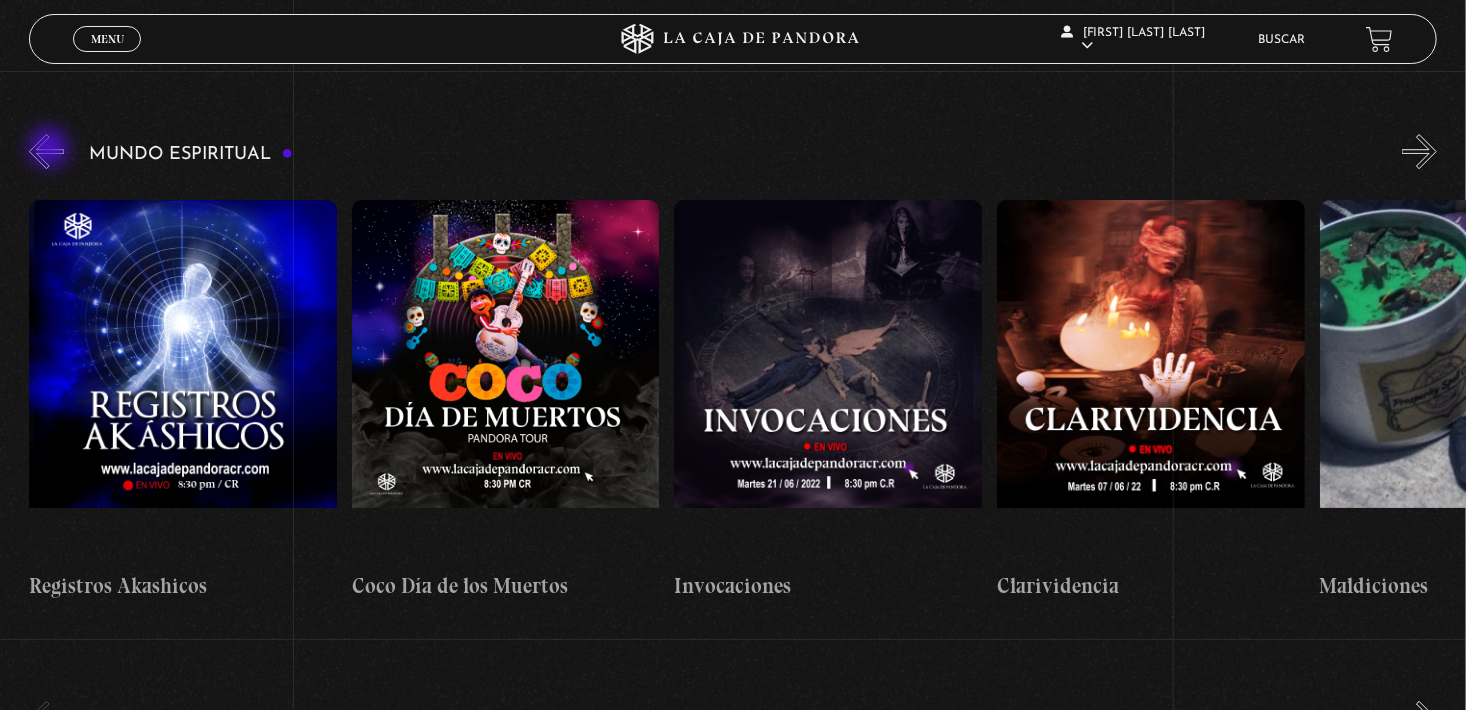 scroll, scrollTop: 0, scrollLeft: 3226, axis: horizontal 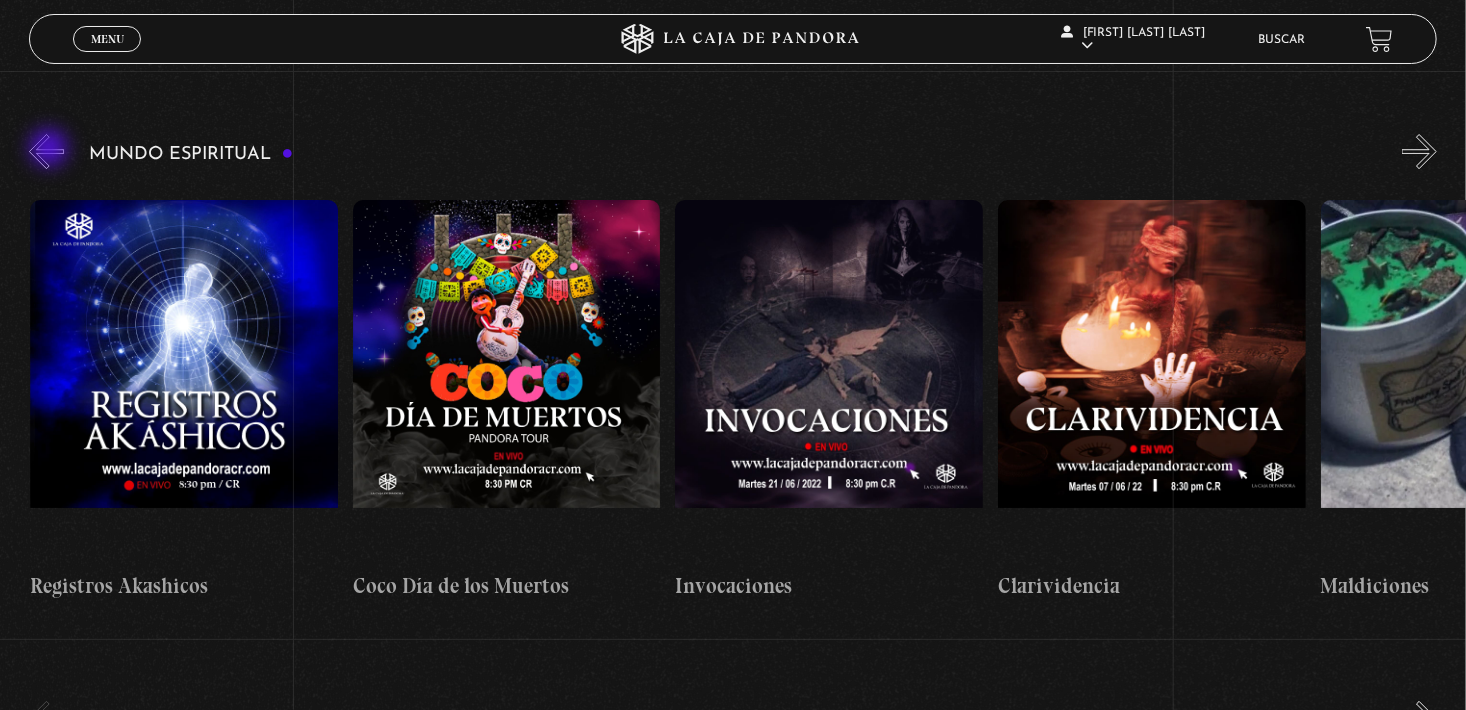 click on "«" at bounding box center [46, 151] 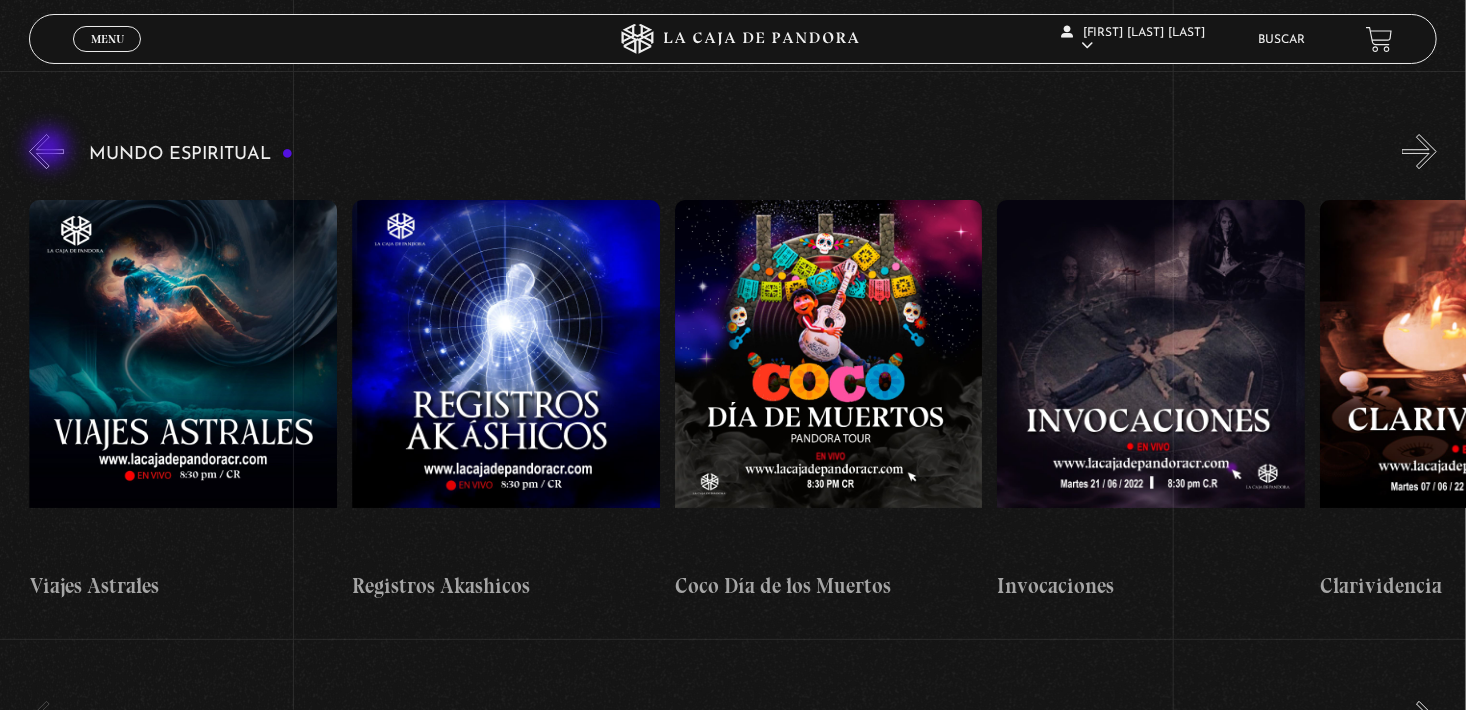click on "«" at bounding box center (46, 151) 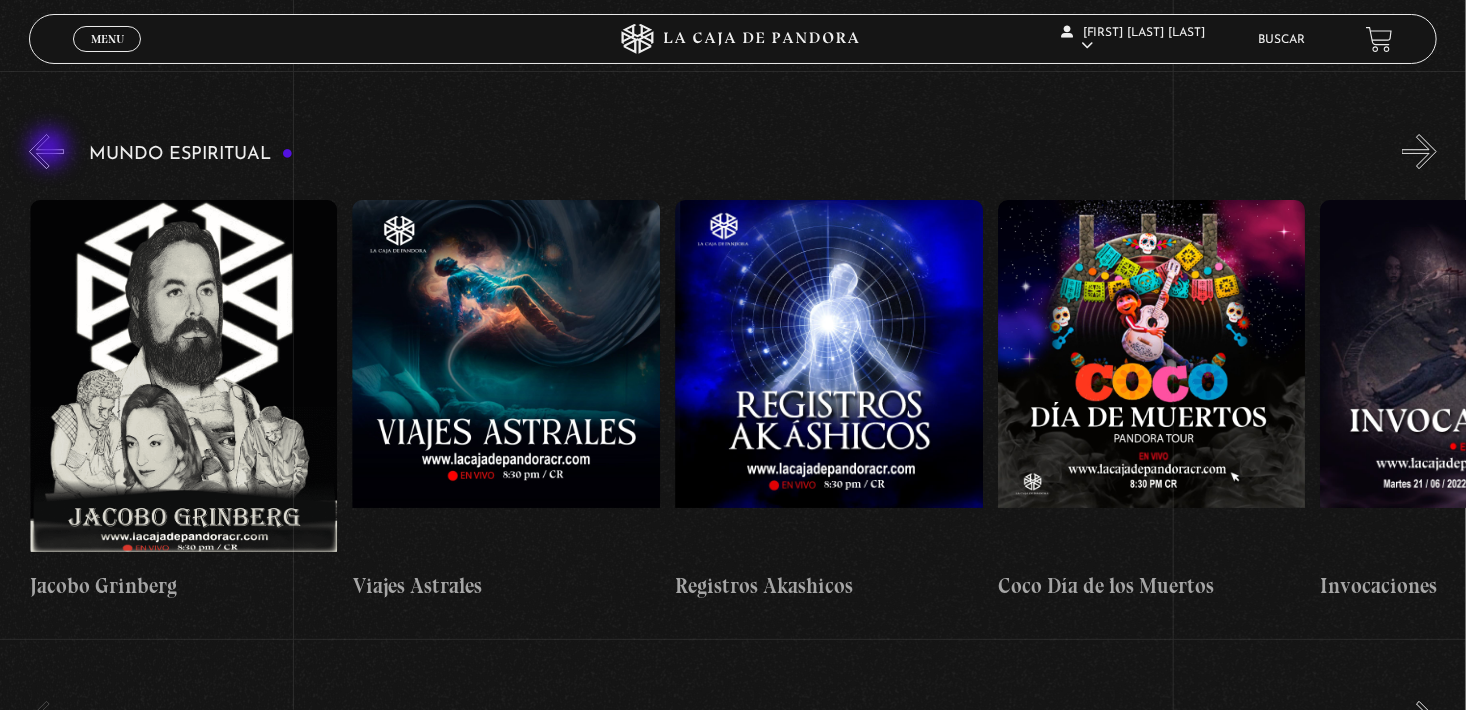 click on "«" at bounding box center (46, 151) 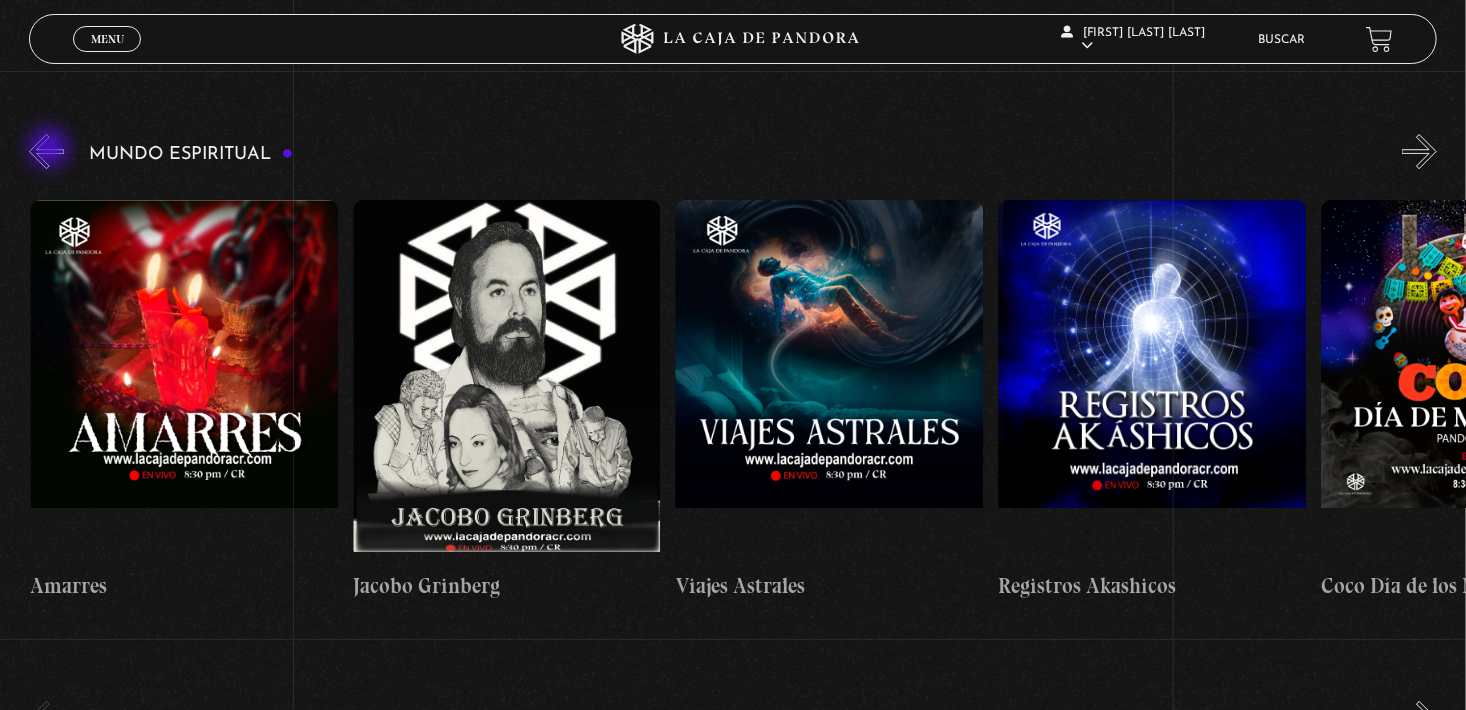 click on "«" at bounding box center [46, 151] 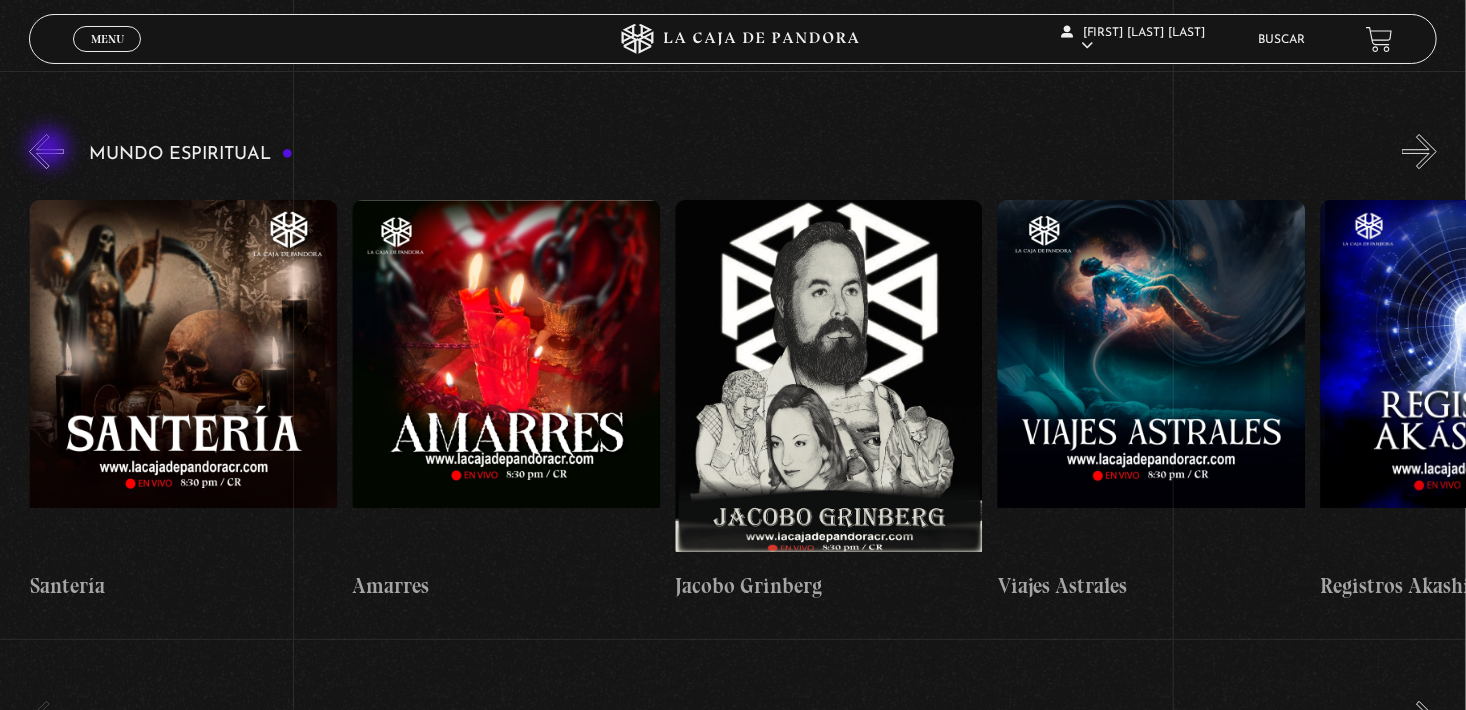 scroll, scrollTop: 0, scrollLeft: 1936, axis: horizontal 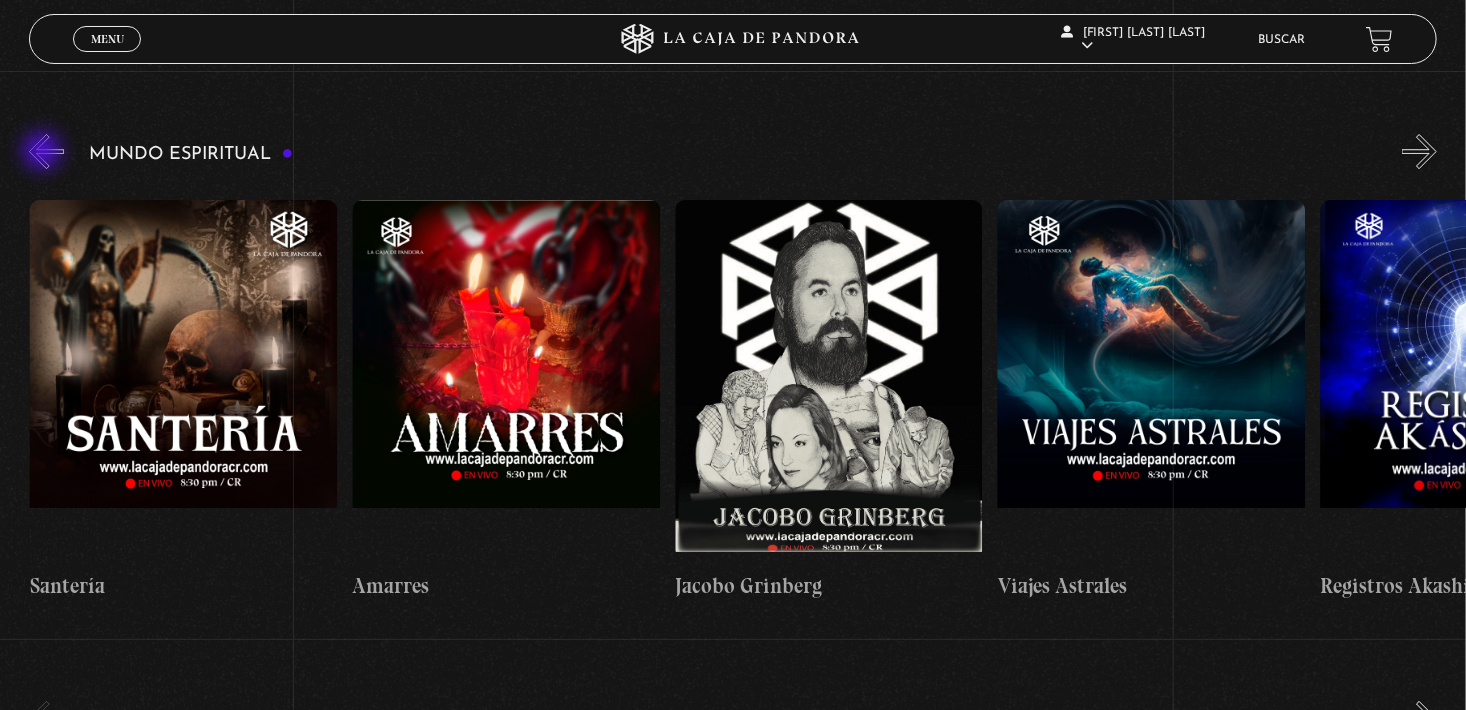 click on "«" at bounding box center [46, 151] 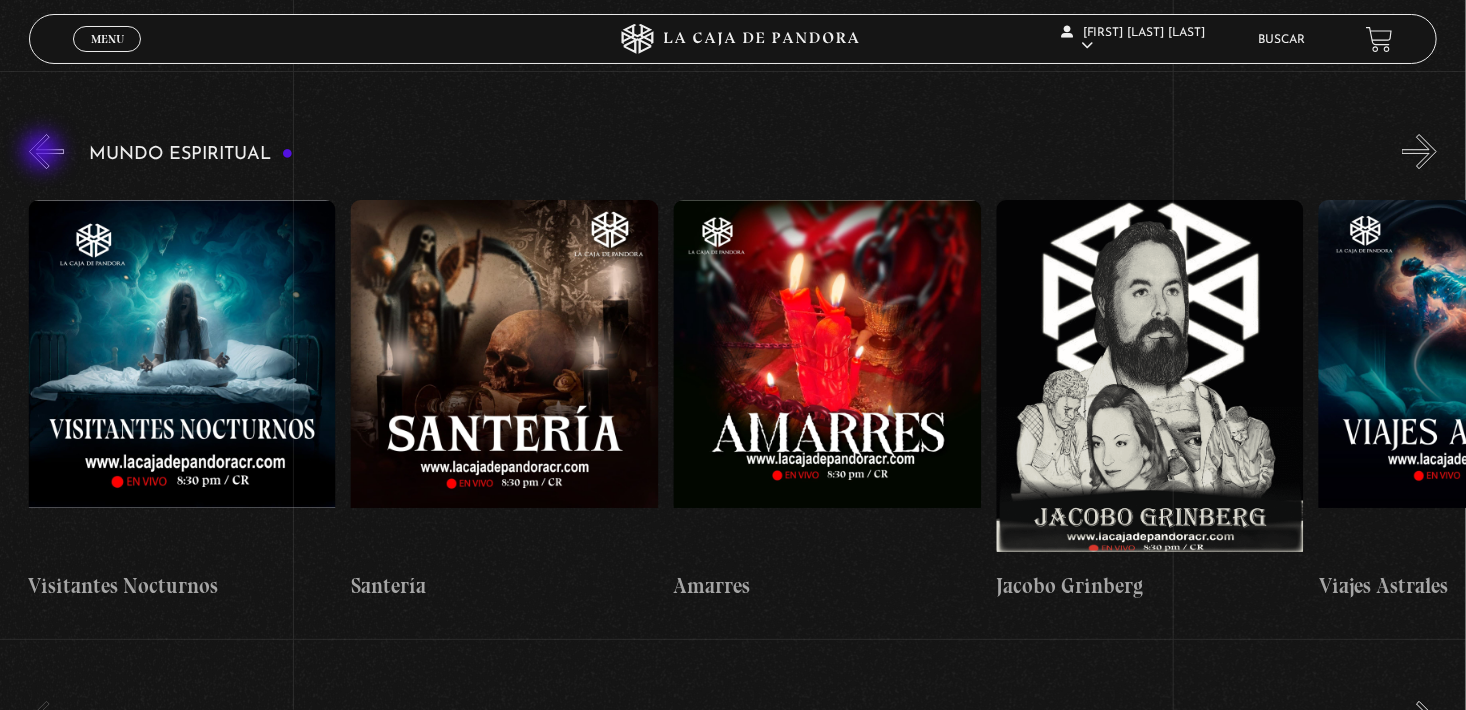 scroll, scrollTop: 0, scrollLeft: 1613, axis: horizontal 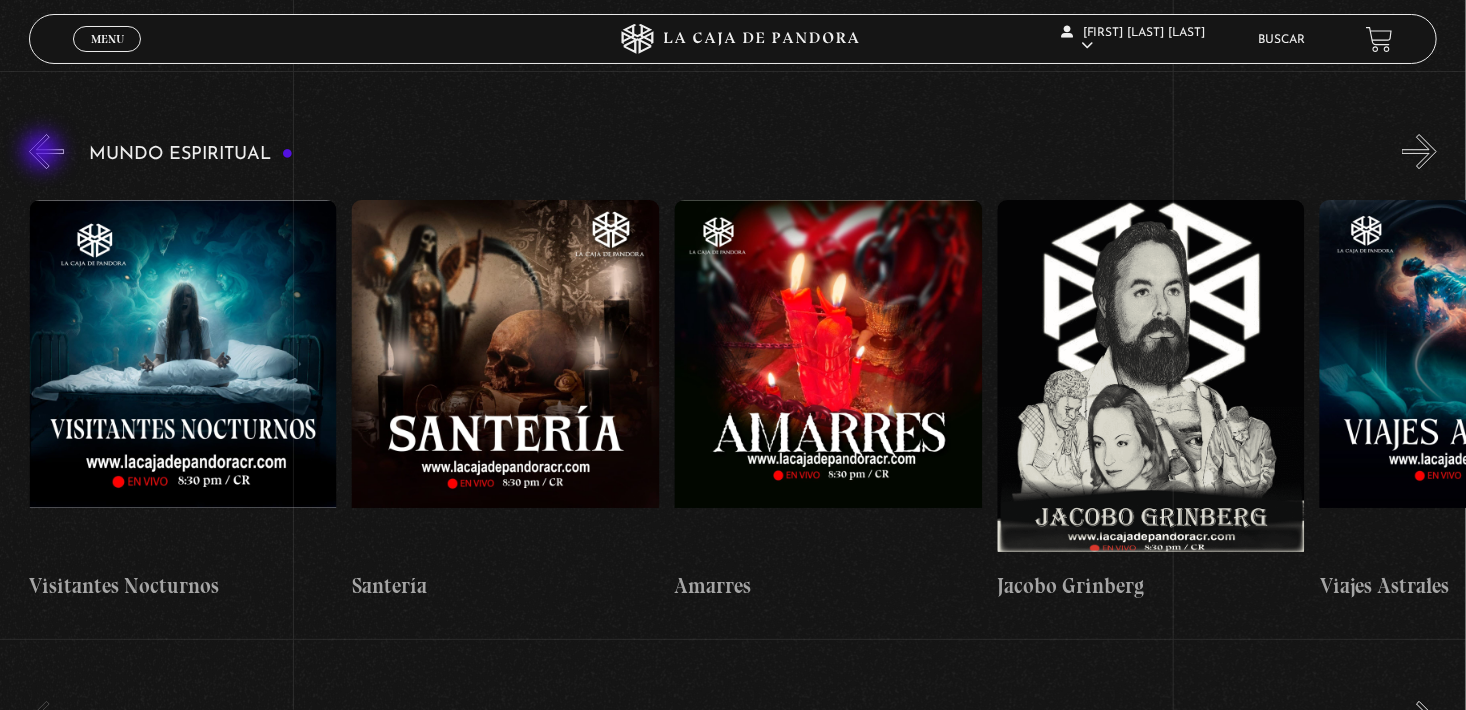 click on "«" at bounding box center (46, 151) 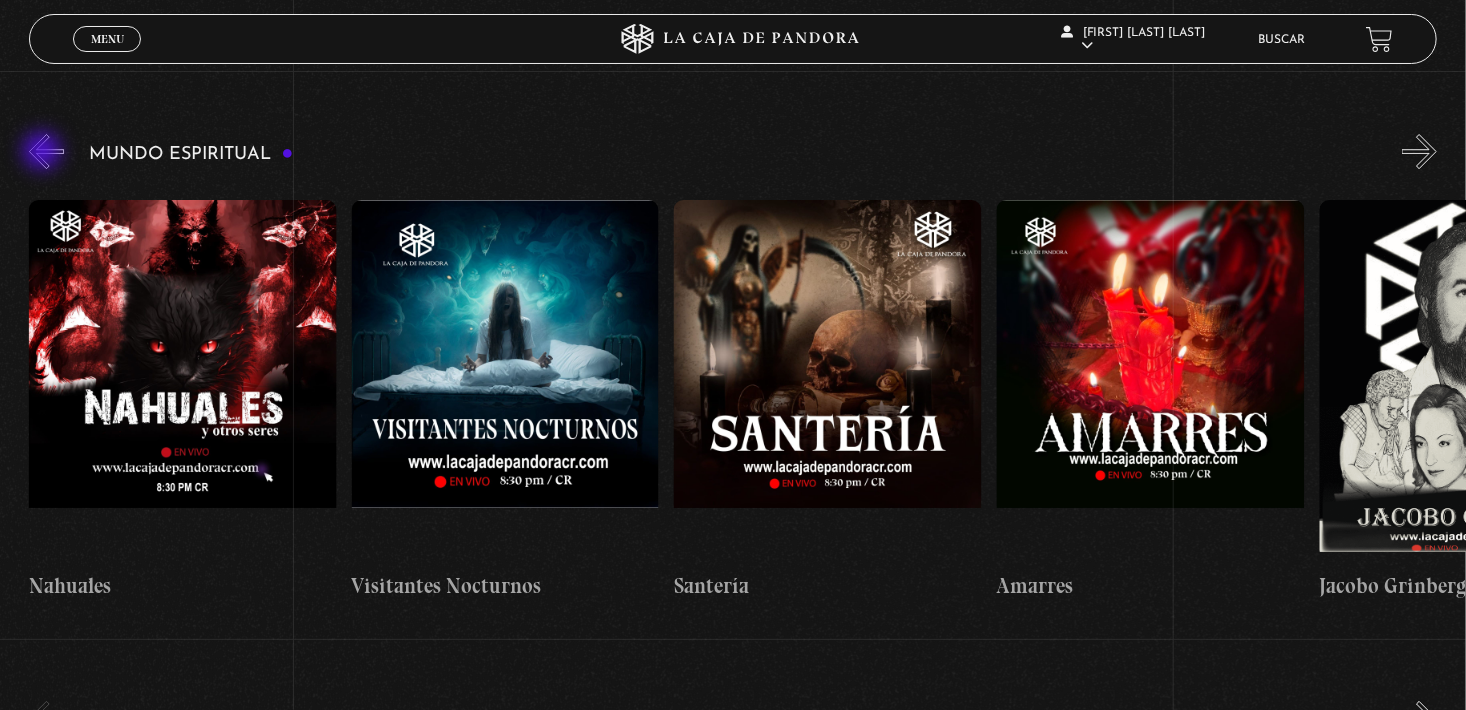 scroll, scrollTop: 0, scrollLeft: 1290, axis: horizontal 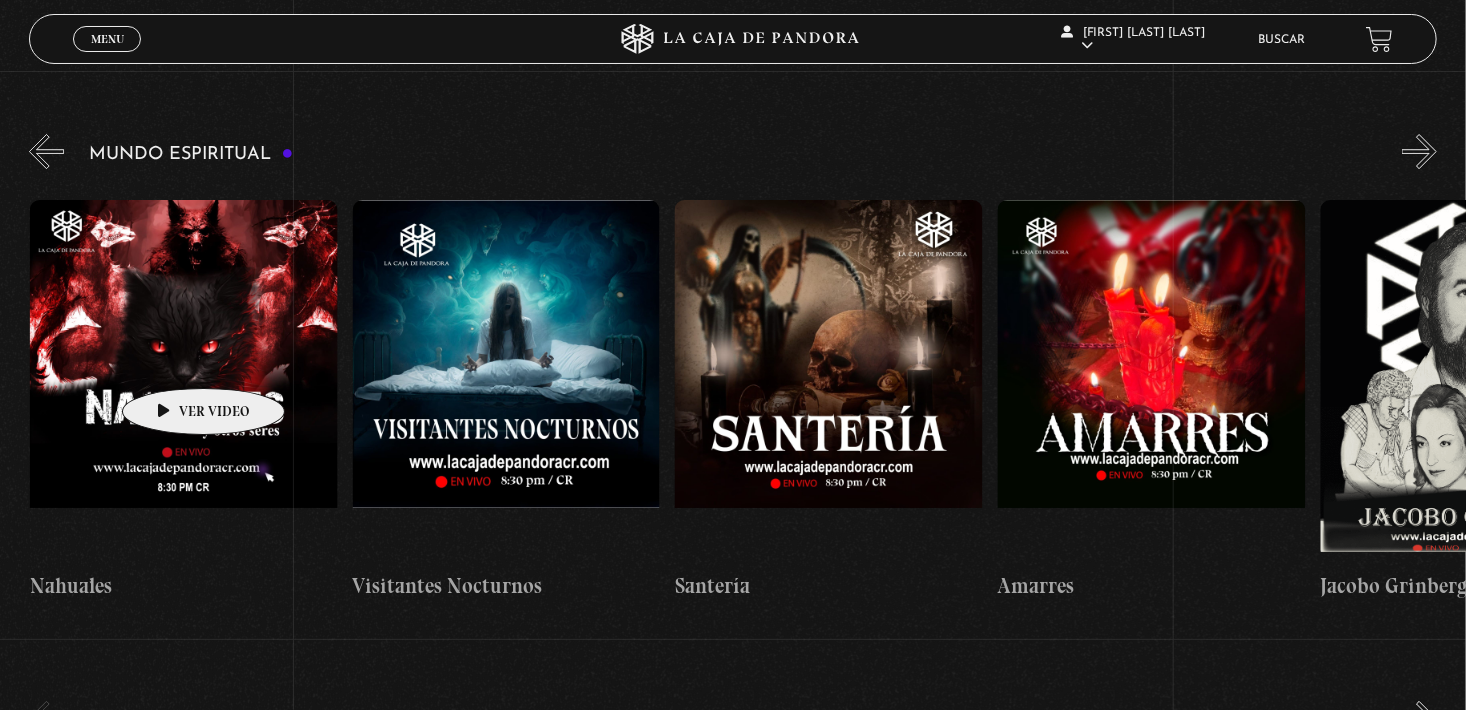 click at bounding box center (184, 380) 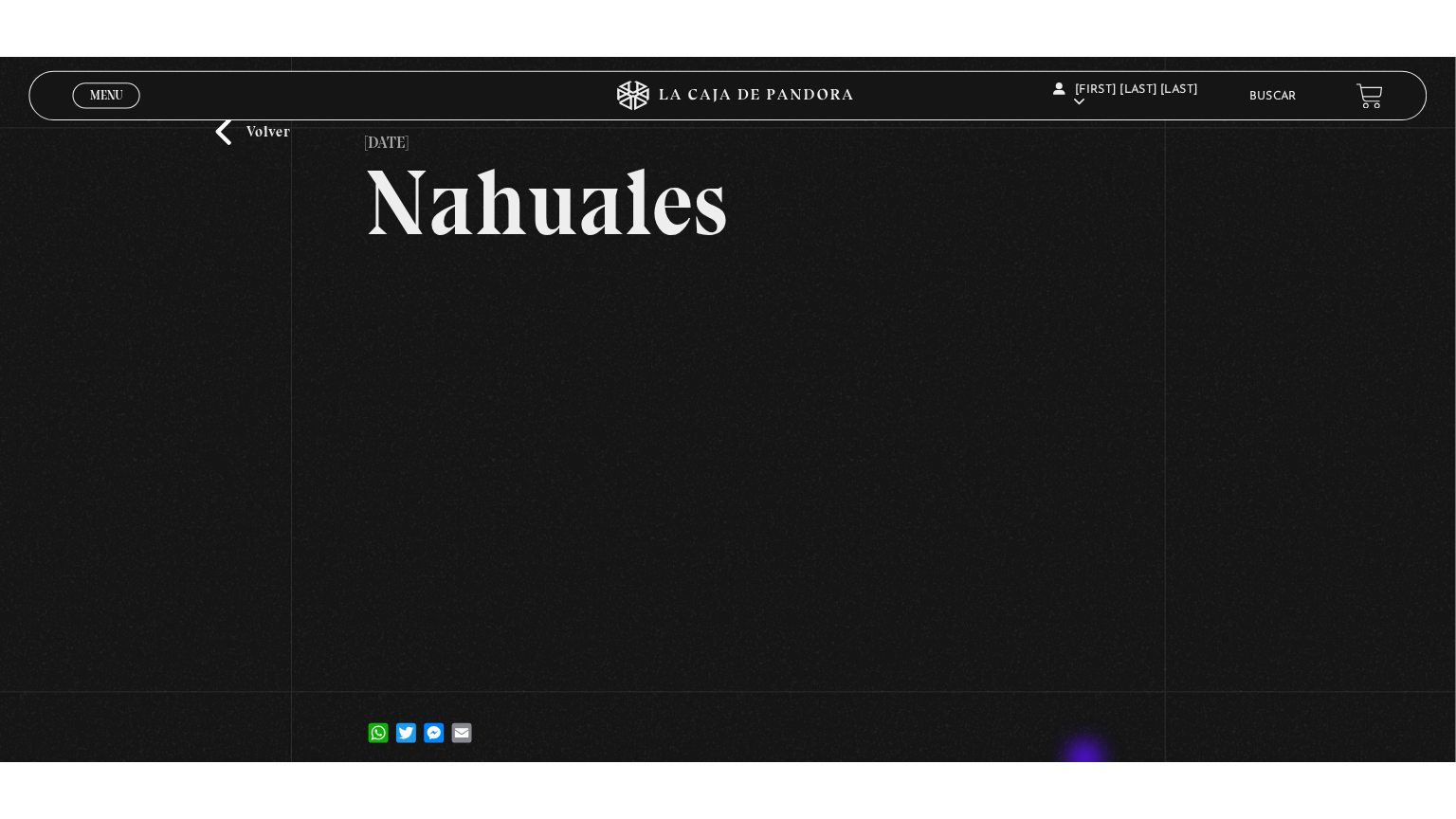 scroll, scrollTop: 114, scrollLeft: 0, axis: vertical 